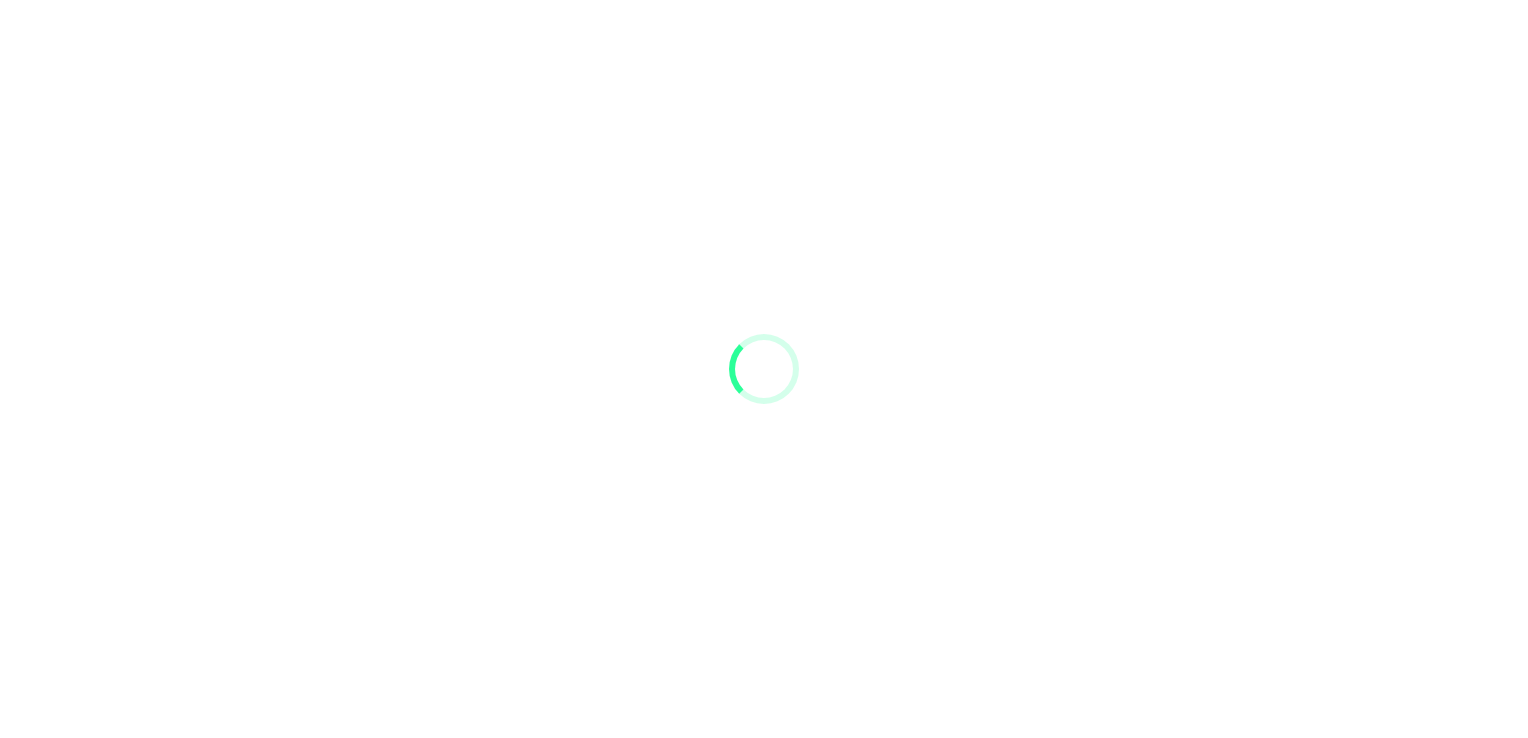 scroll, scrollTop: 0, scrollLeft: 0, axis: both 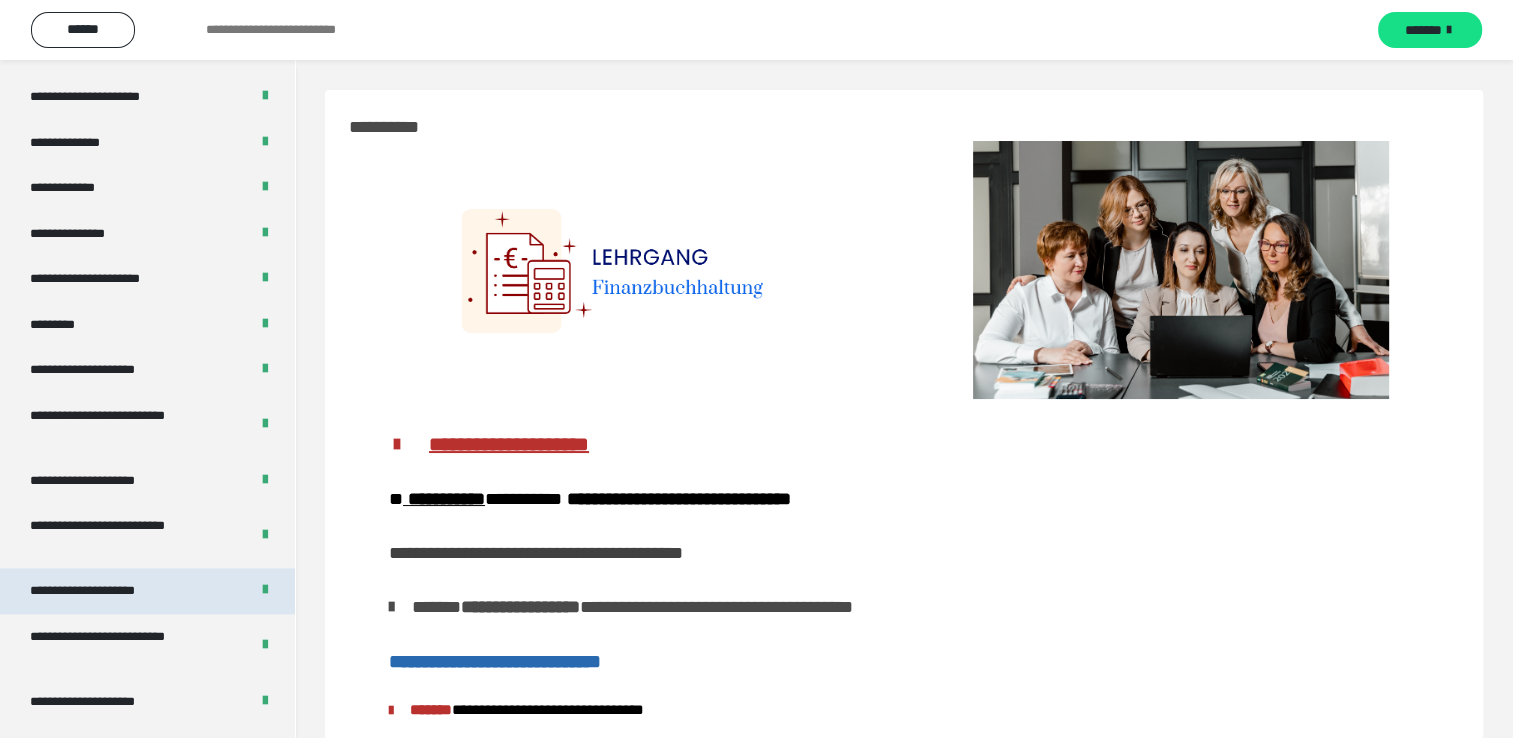drag, startPoint x: 180, startPoint y: 587, endPoint x: 219, endPoint y: 586, distance: 39.012817 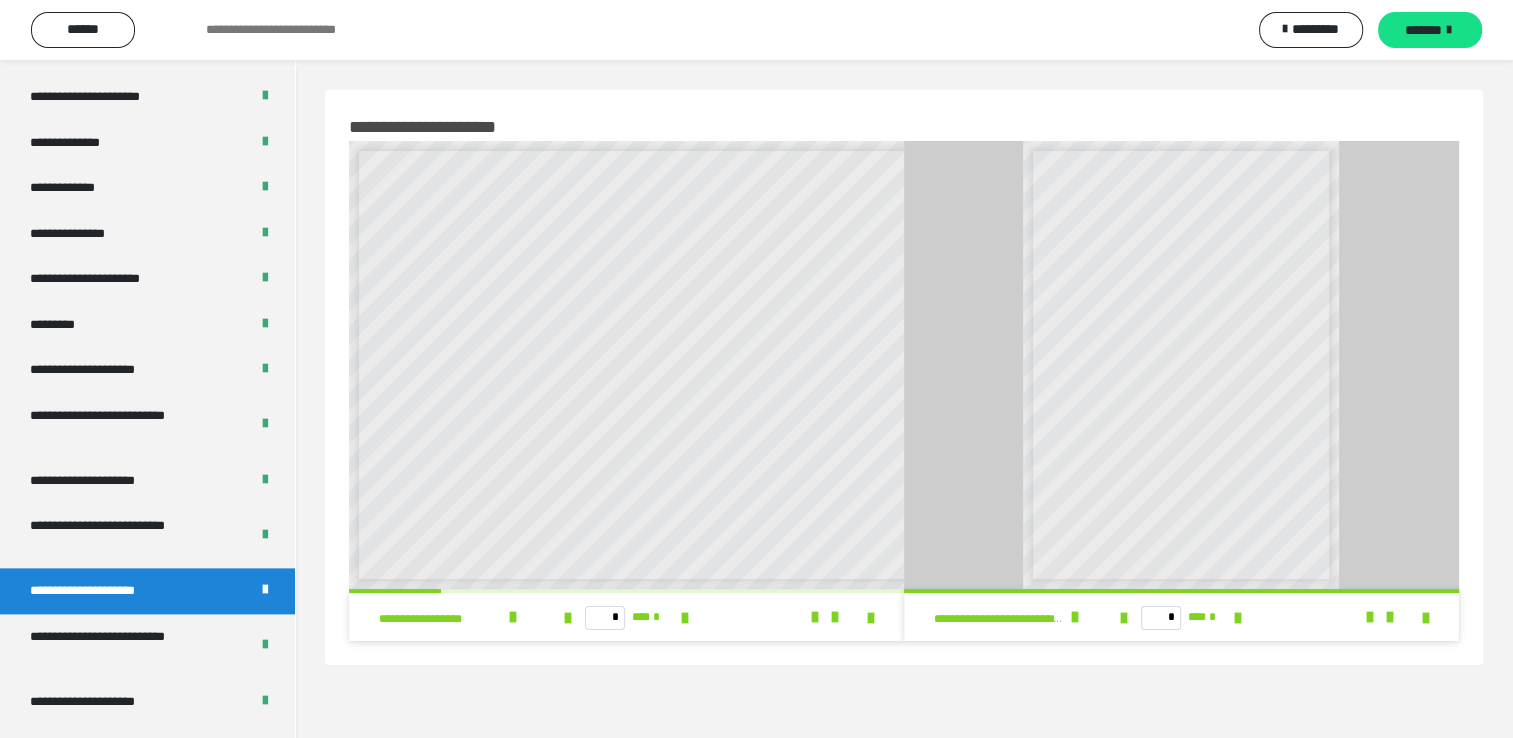 scroll, scrollTop: 8, scrollLeft: 0, axis: vertical 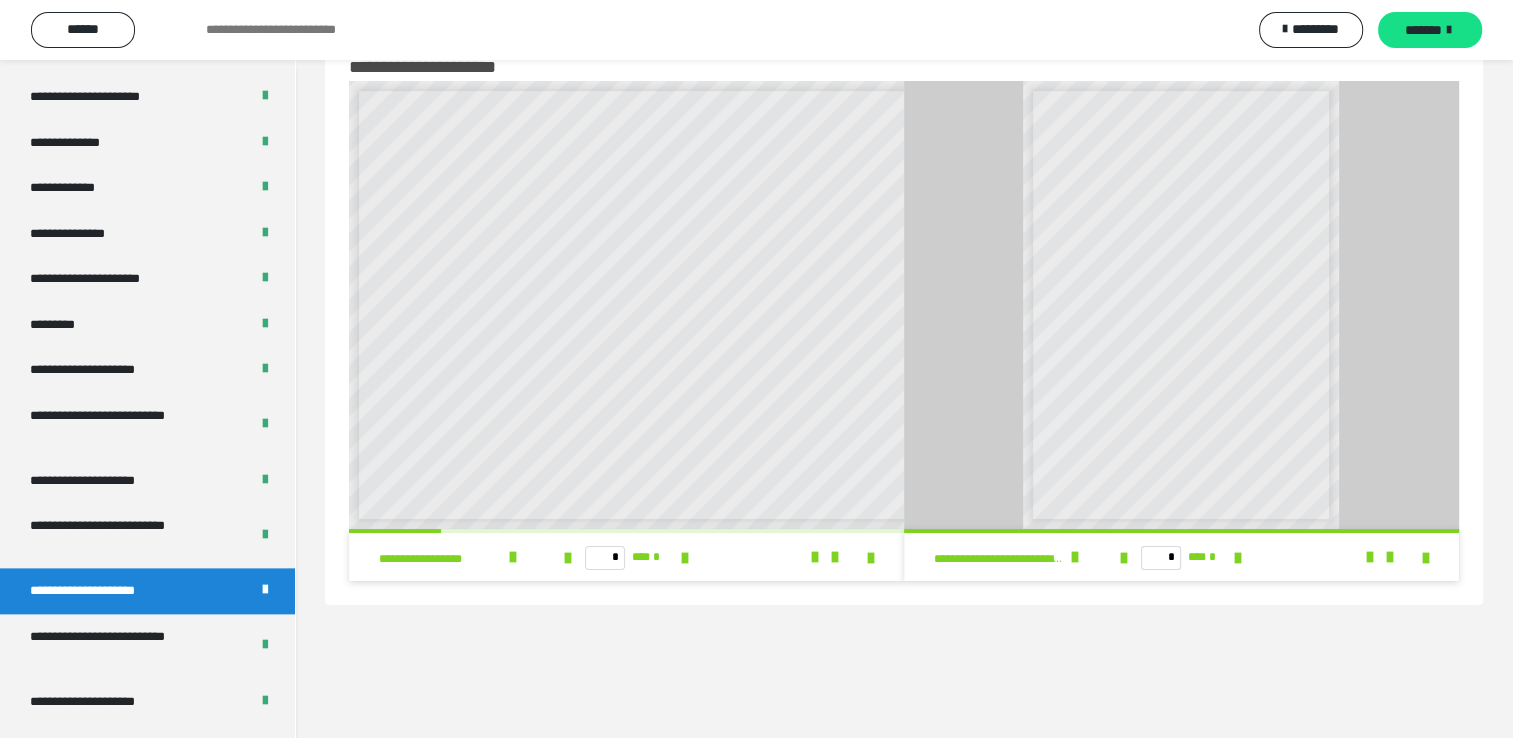 drag, startPoint x: 176, startPoint y: 630, endPoint x: 365, endPoint y: 630, distance: 189 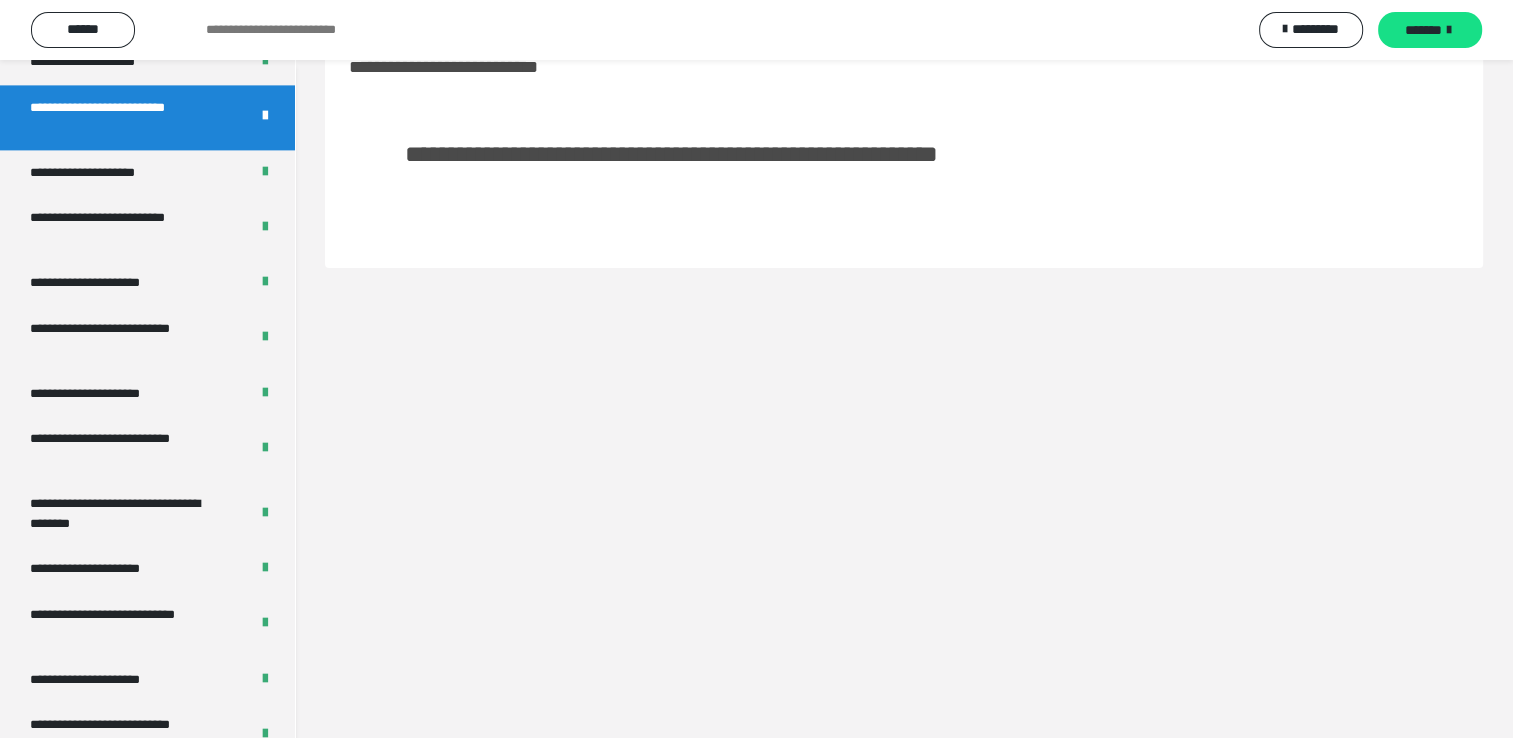 scroll, scrollTop: 2950, scrollLeft: 0, axis: vertical 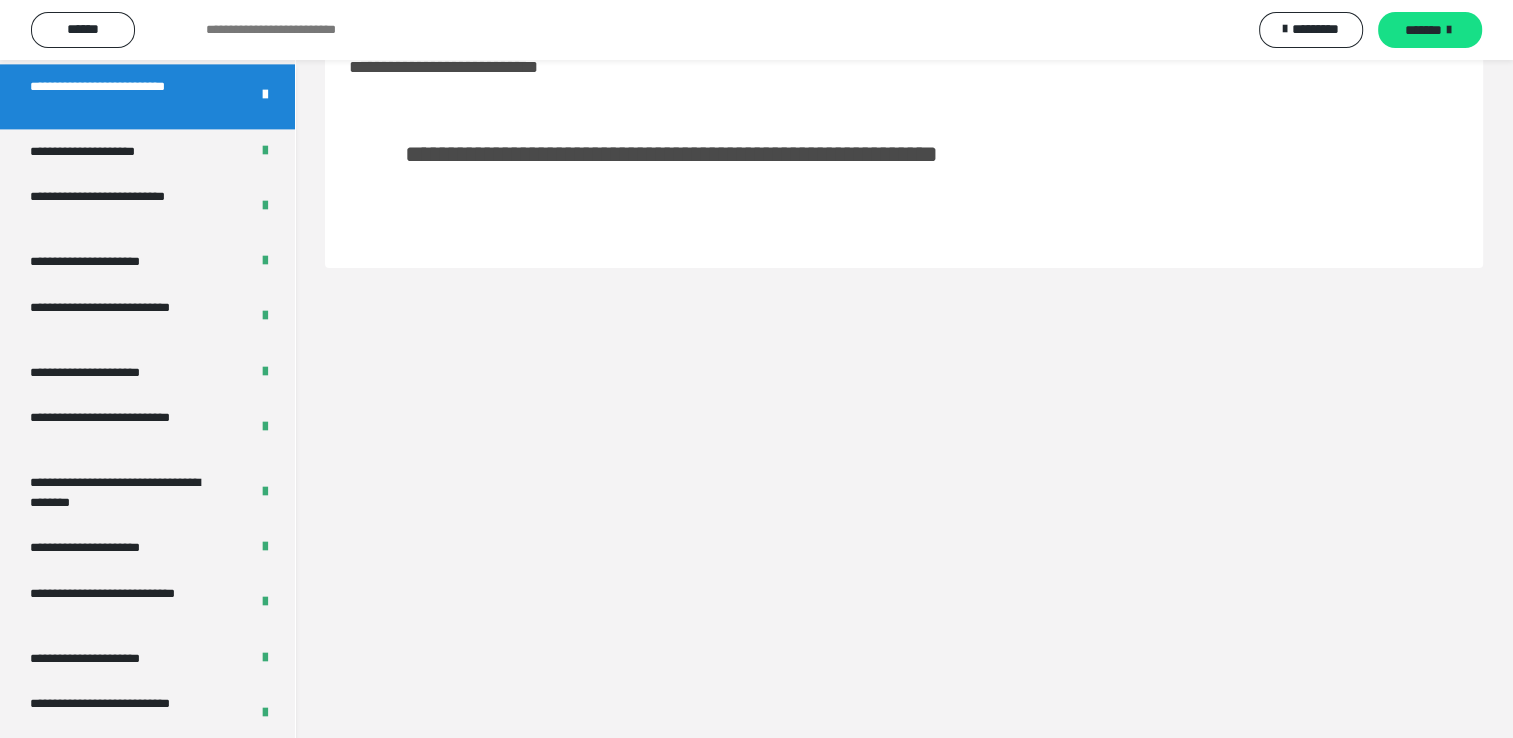 drag, startPoint x: 195, startPoint y: 653, endPoint x: 282, endPoint y: 653, distance: 87 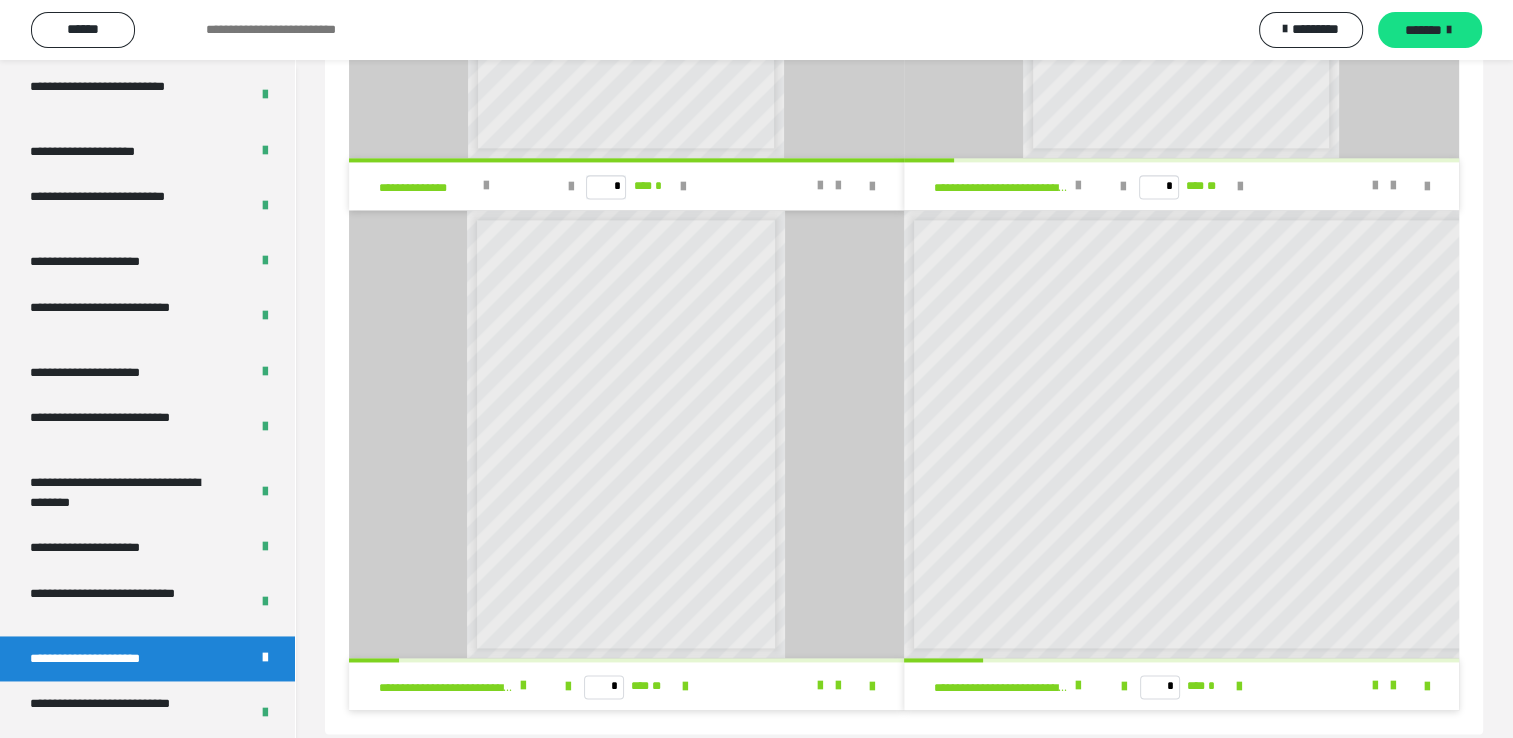 scroll, scrollTop: 2721, scrollLeft: 0, axis: vertical 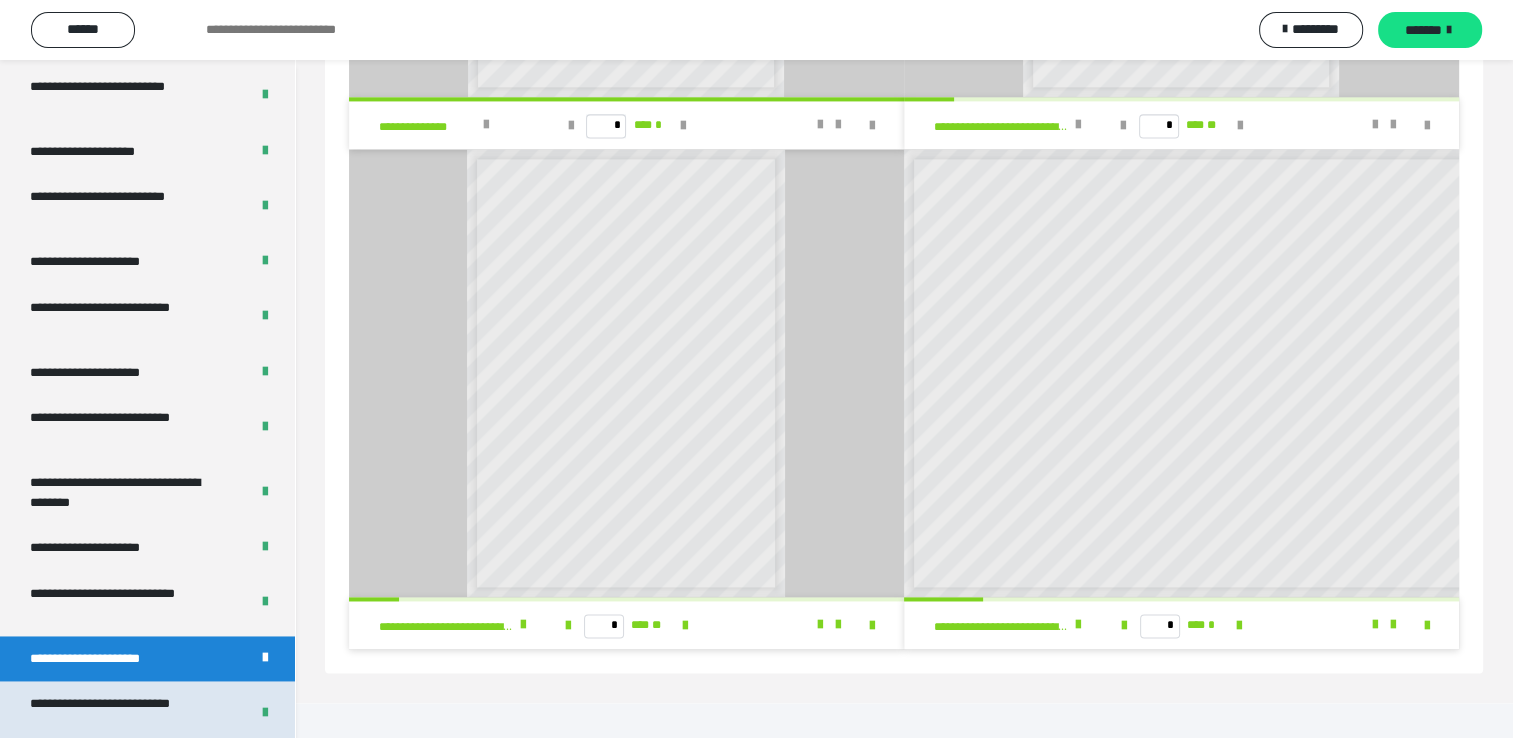 click on "**********" at bounding box center (124, 713) 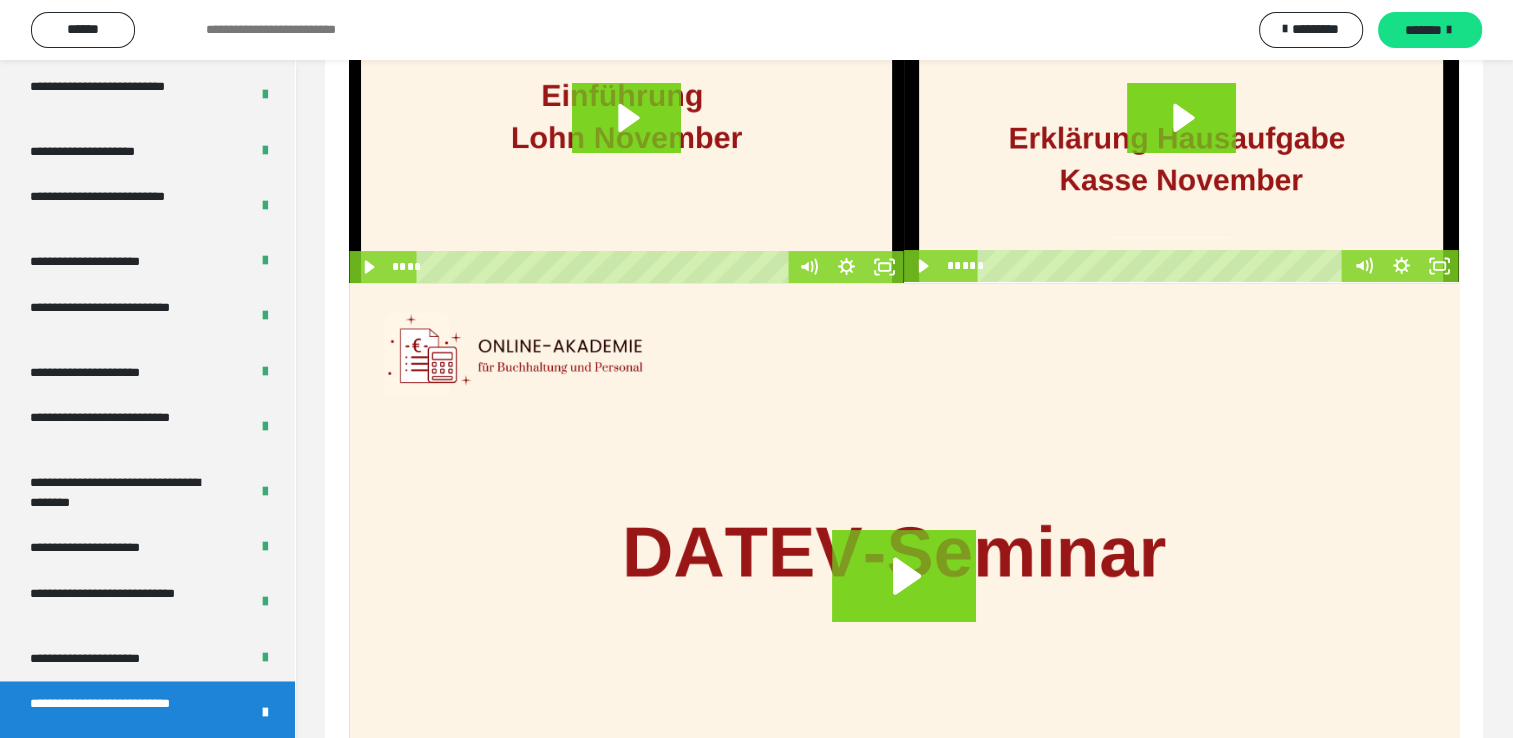 scroll, scrollTop: 0, scrollLeft: 0, axis: both 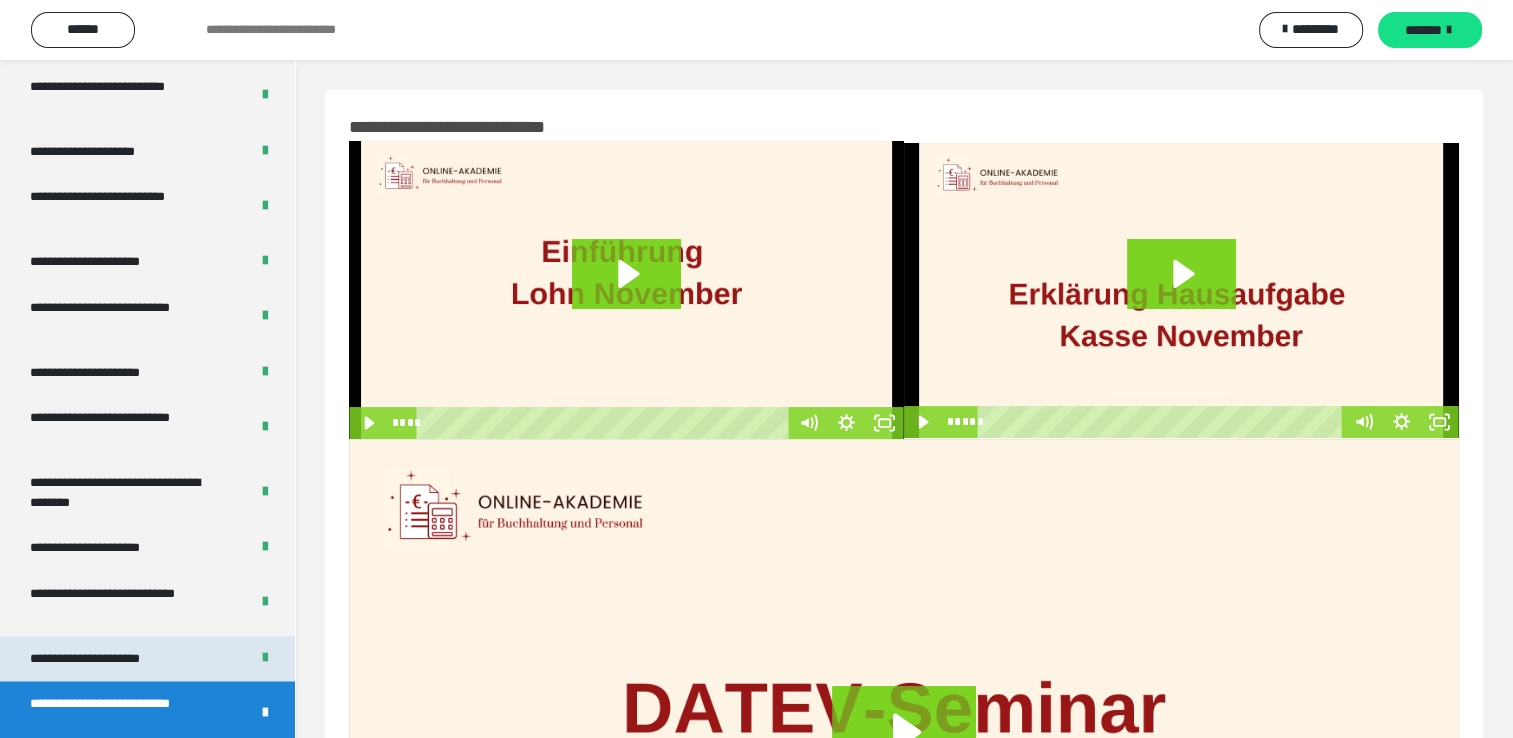drag, startPoint x: 170, startPoint y: 653, endPoint x: 215, endPoint y: 636, distance: 48.104053 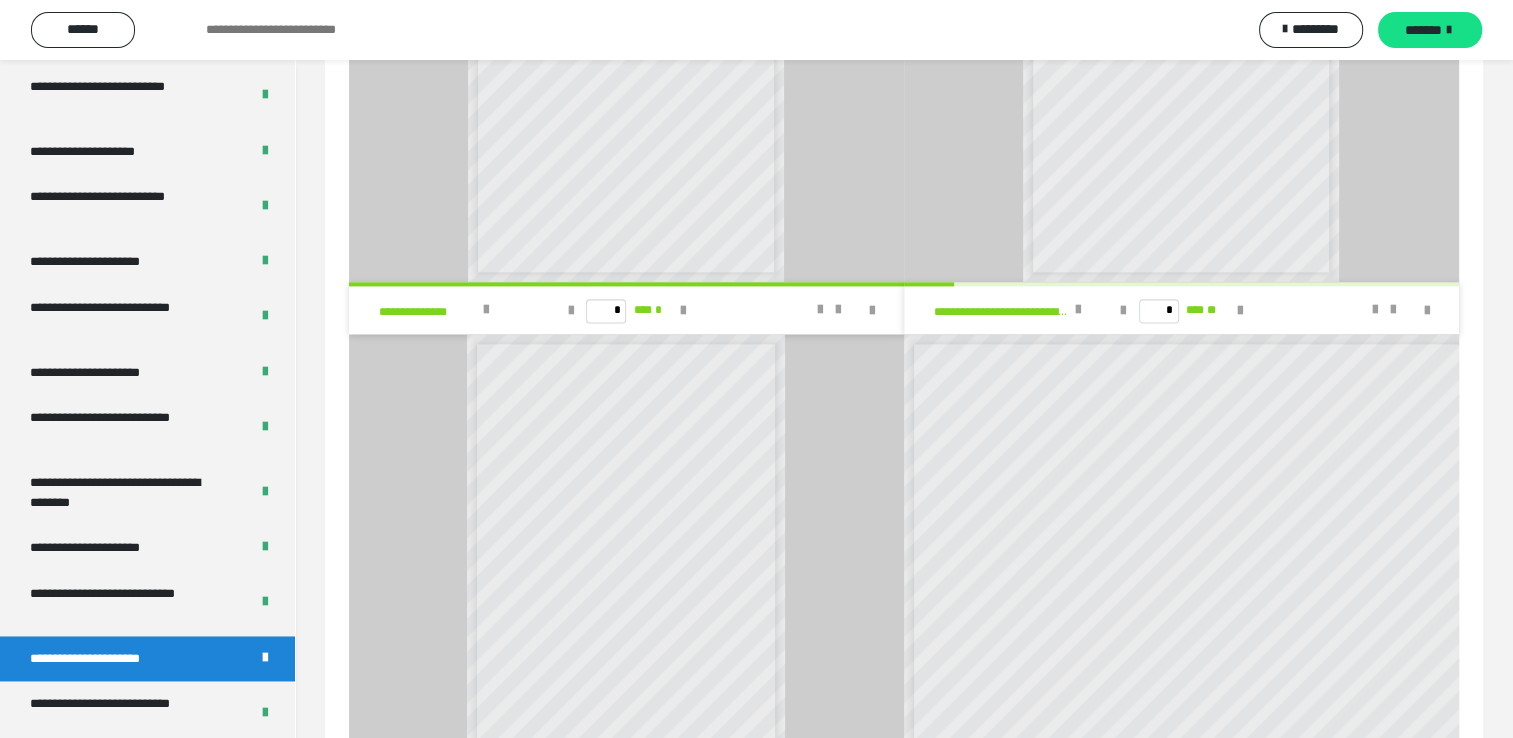 scroll, scrollTop: 2721, scrollLeft: 0, axis: vertical 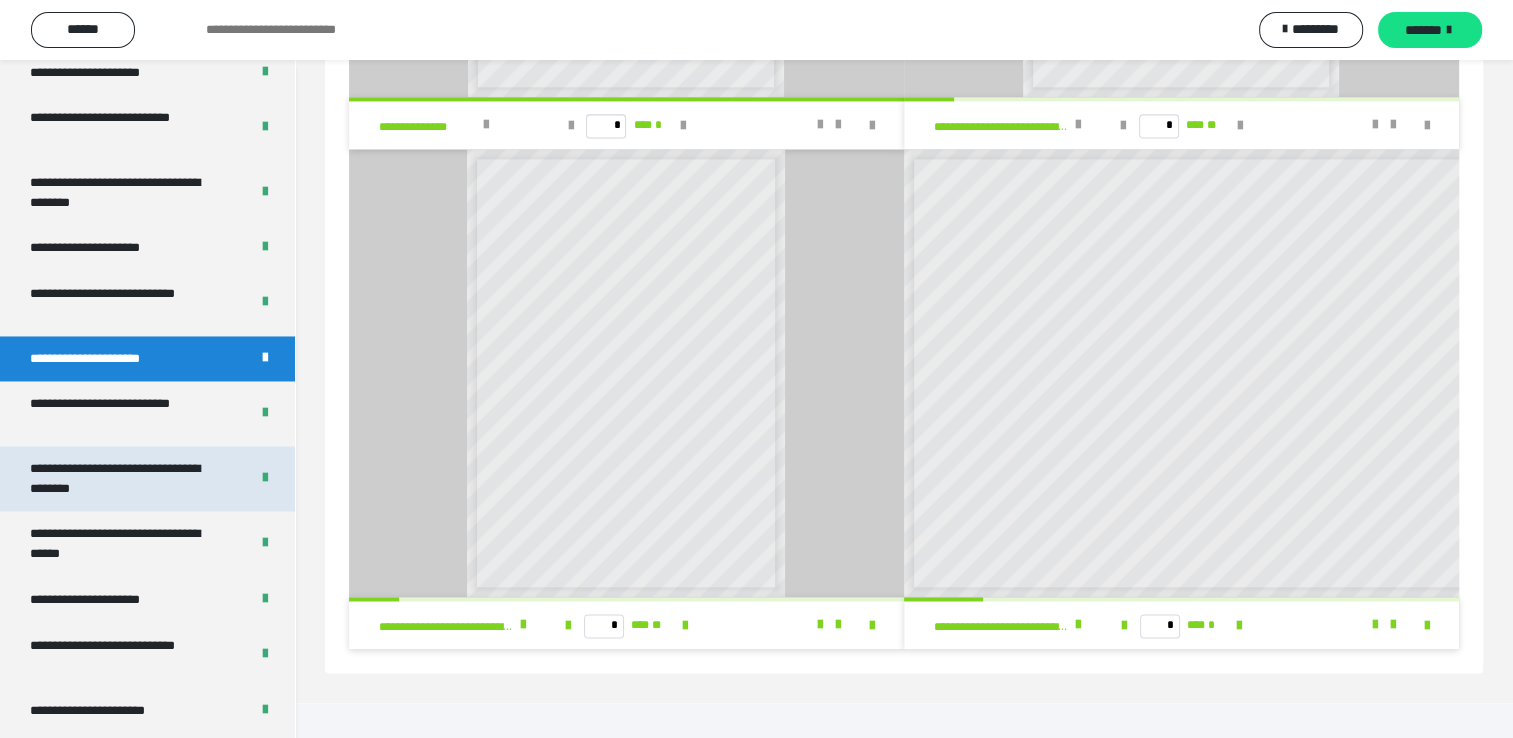 click on "**********" at bounding box center (124, 478) 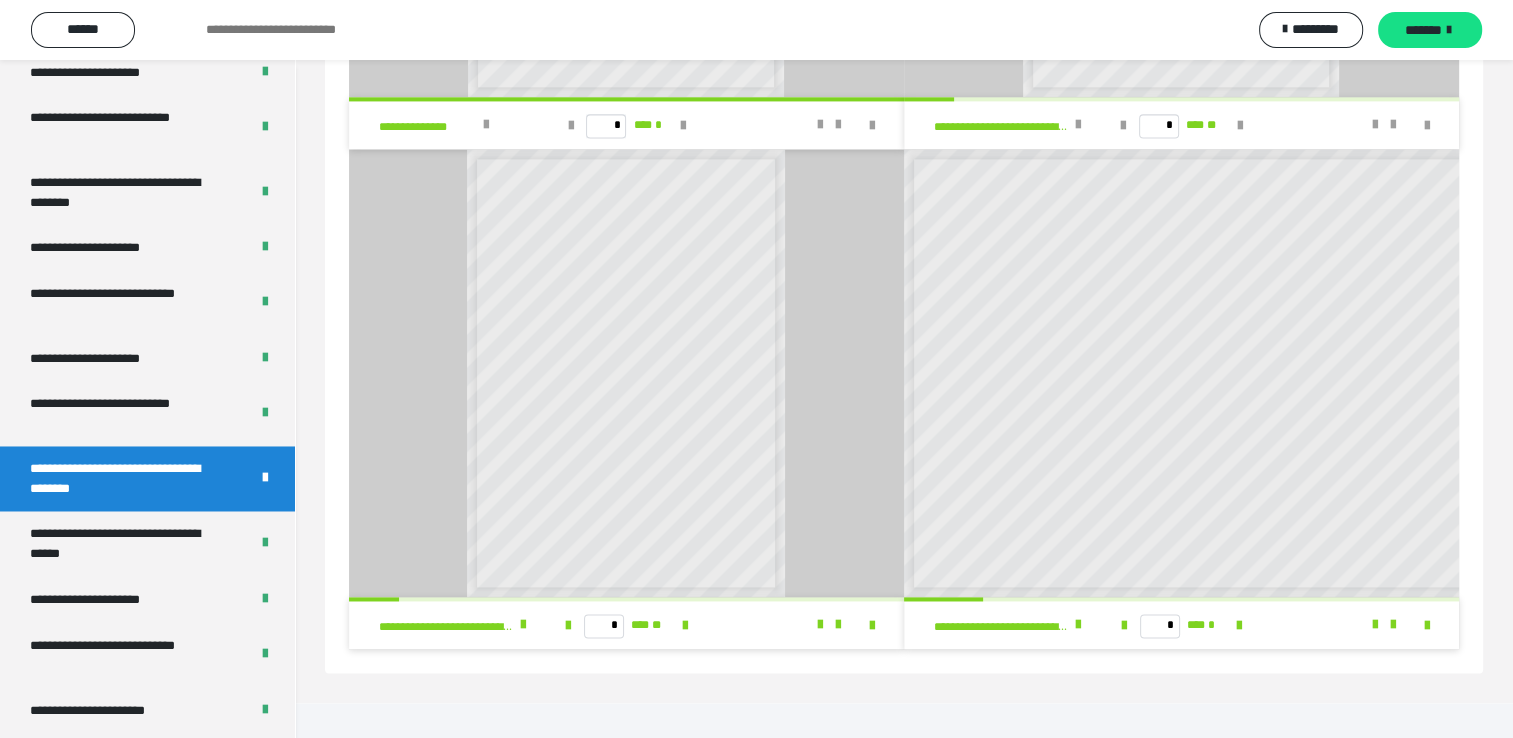 scroll, scrollTop: 60, scrollLeft: 0, axis: vertical 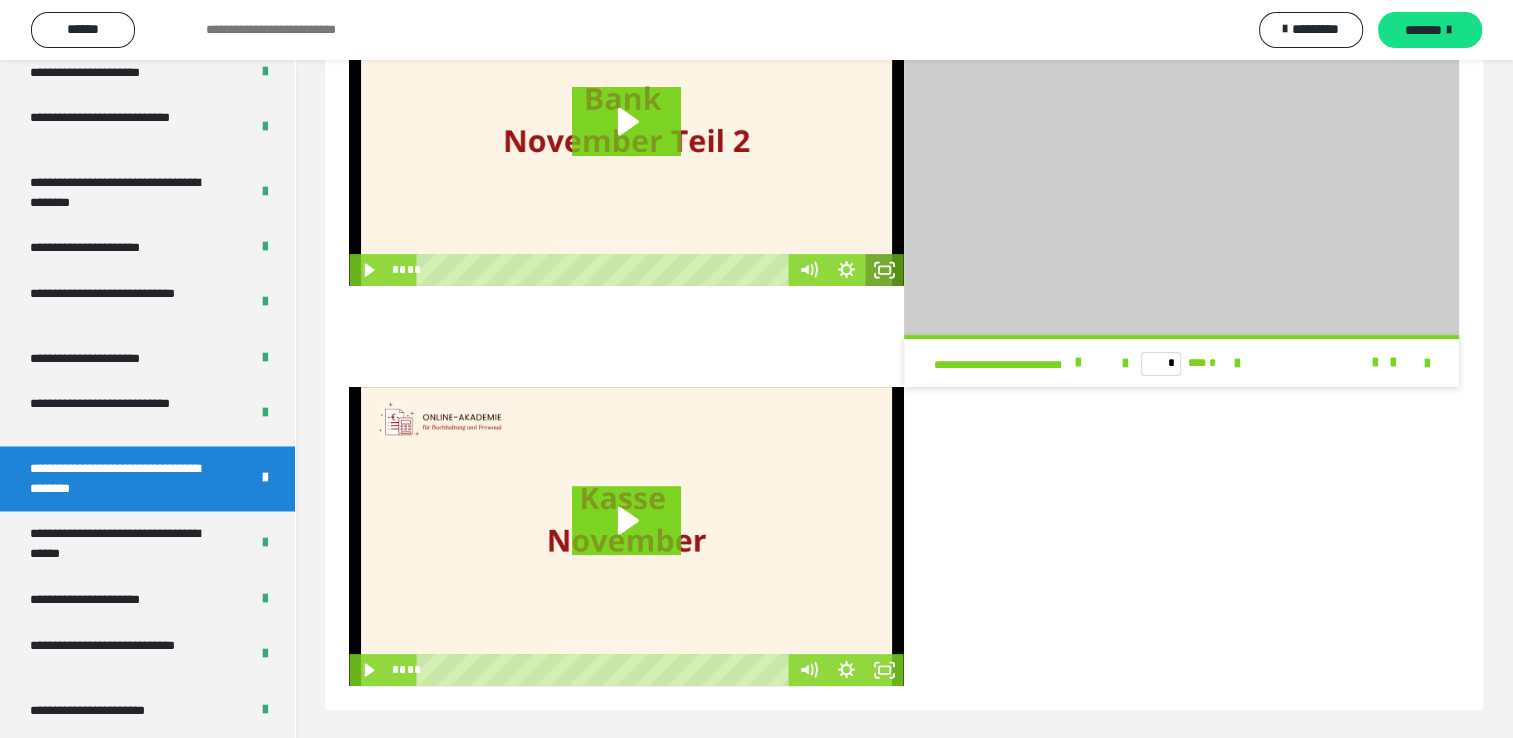 click 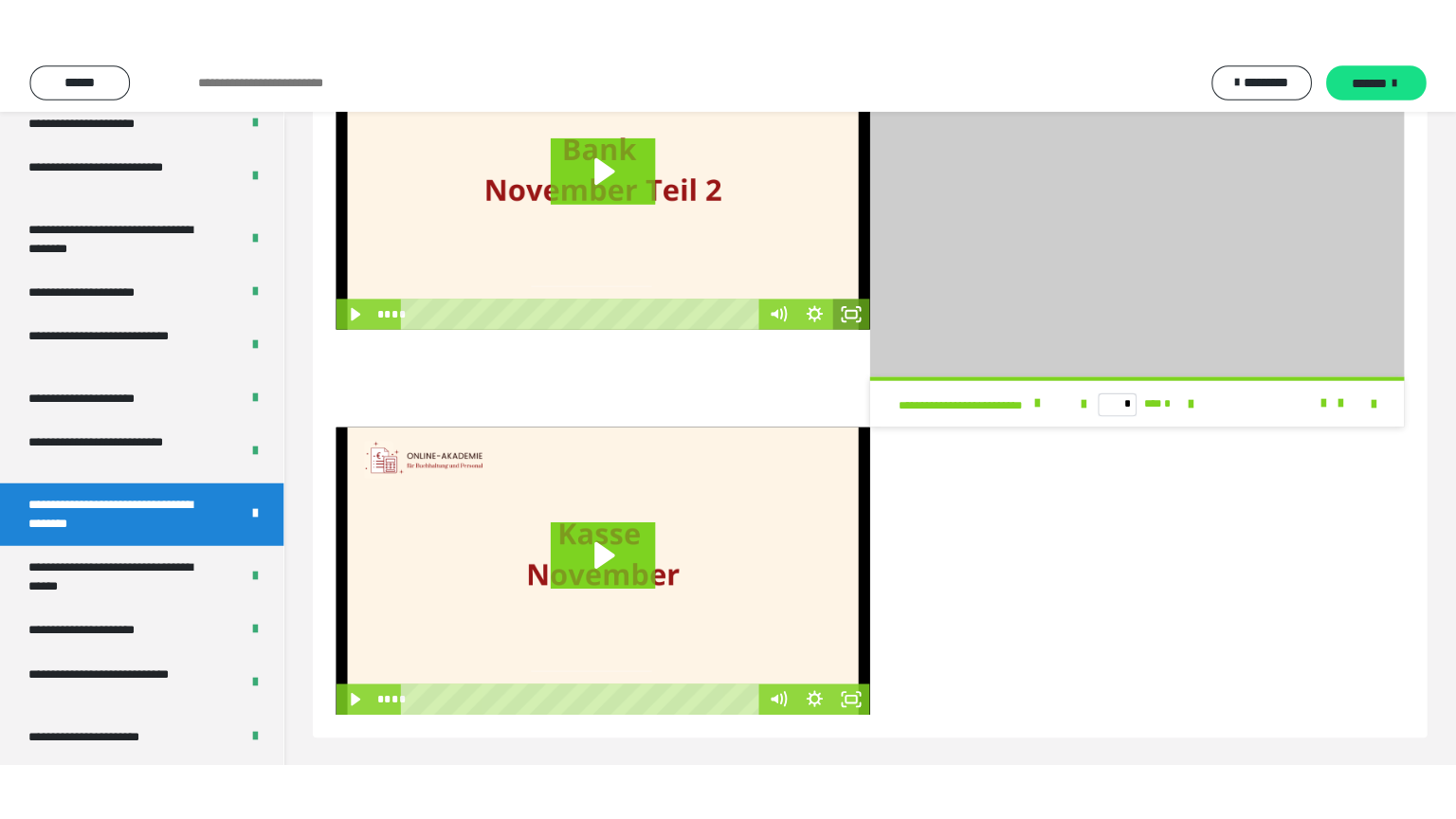 scroll, scrollTop: 417, scrollLeft: 0, axis: vertical 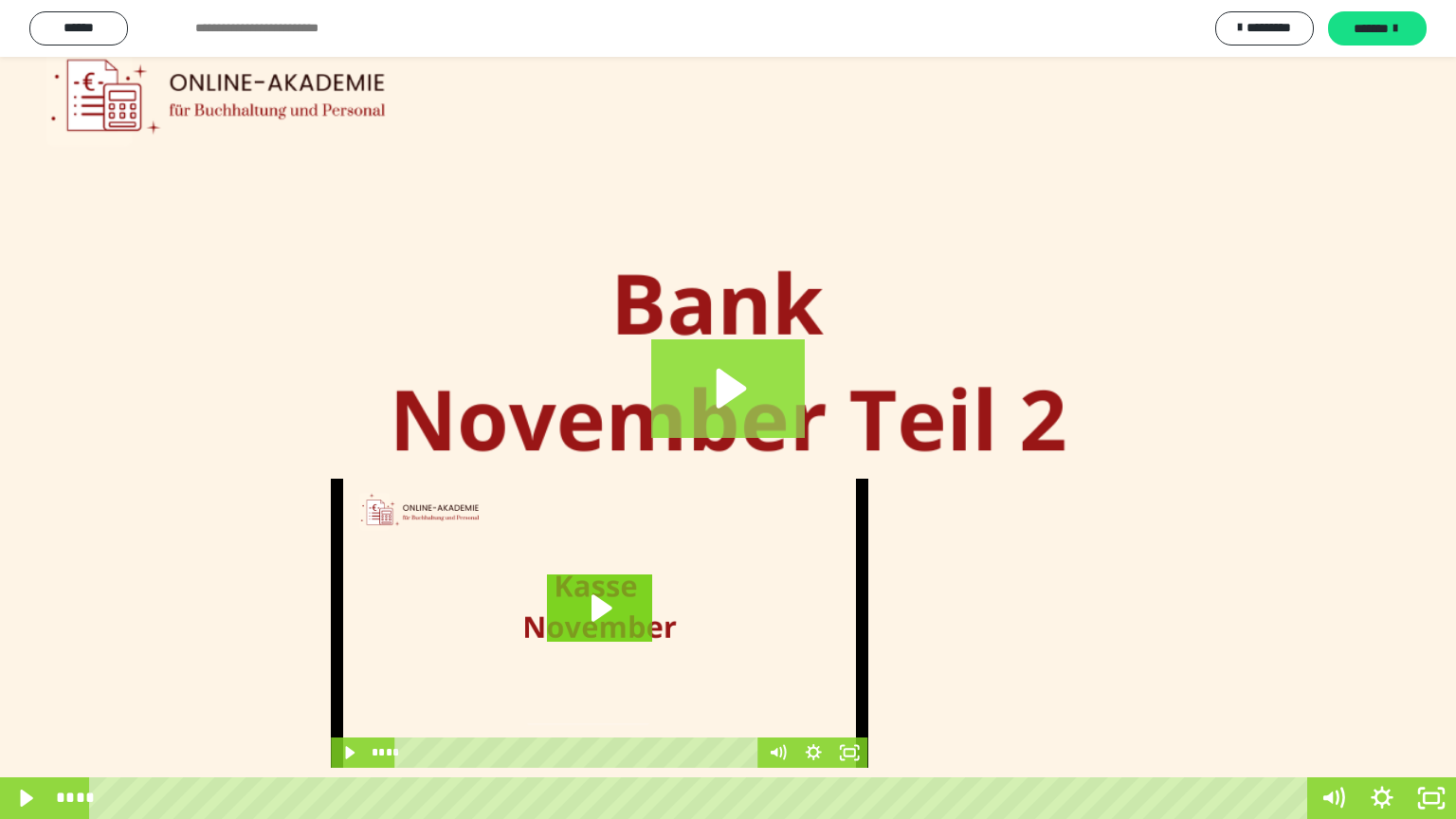 type 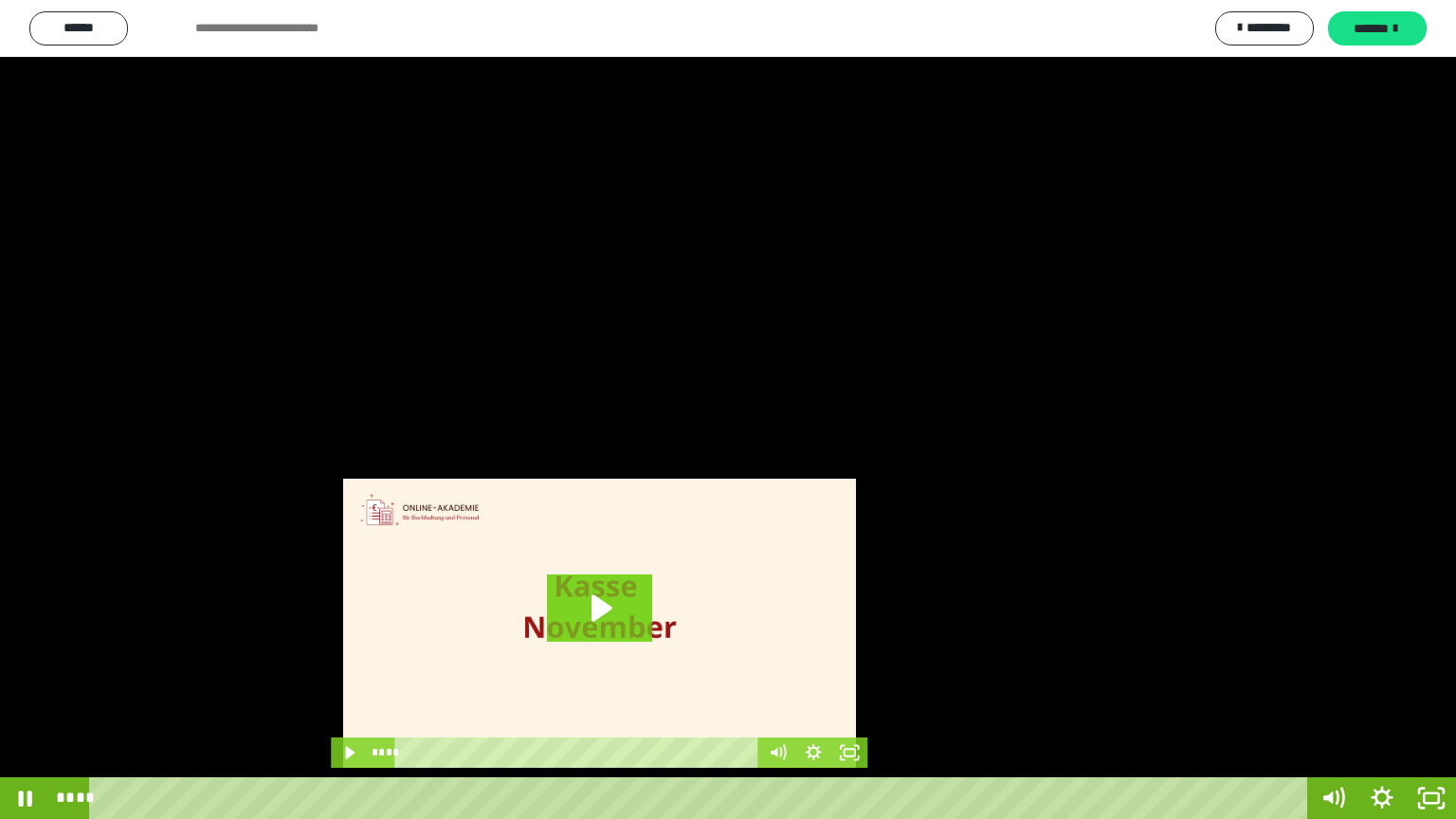 type 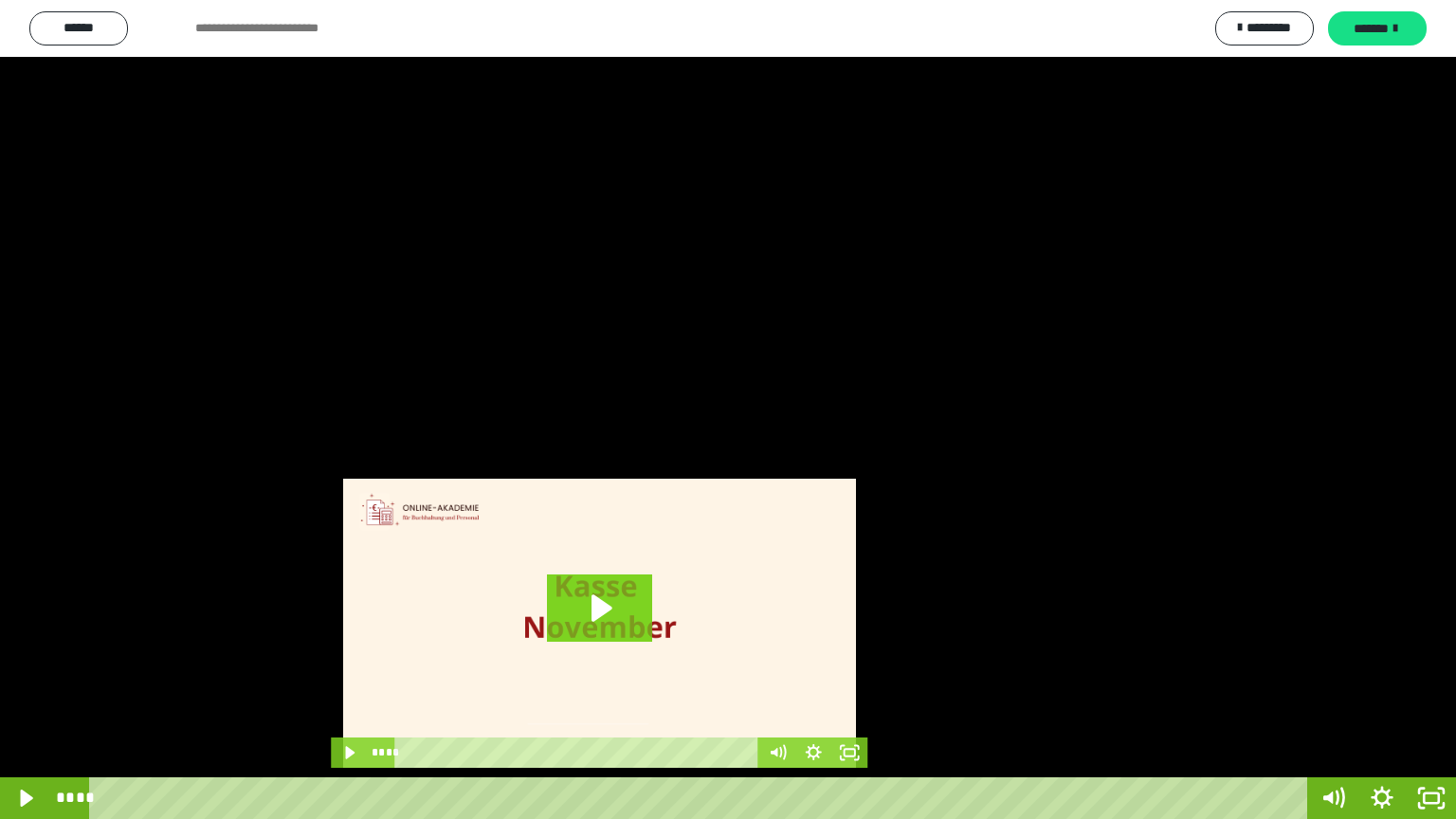drag, startPoint x: 1442, startPoint y: 30, endPoint x: 1422, endPoint y: 46, distance: 25.612497 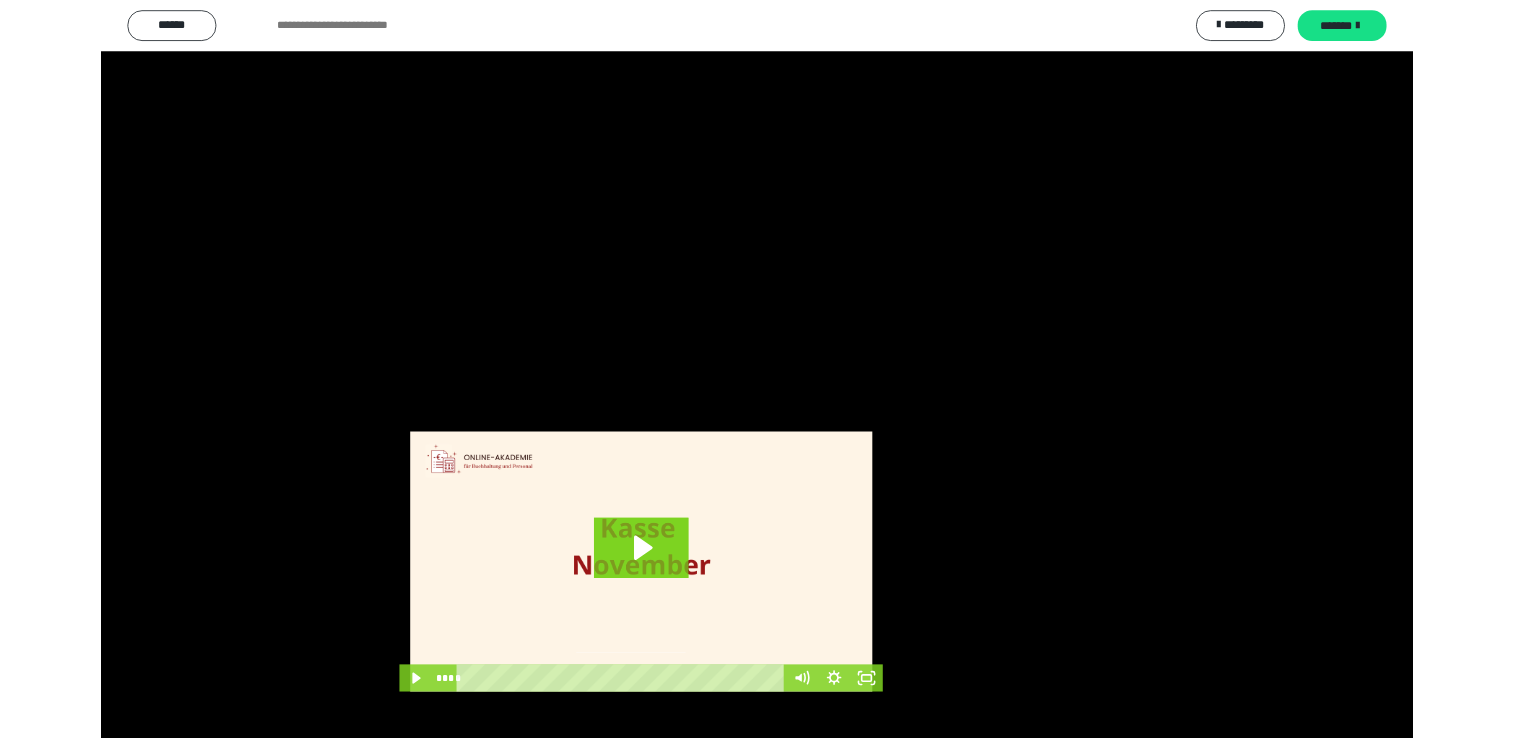 scroll, scrollTop: 431, scrollLeft: 0, axis: vertical 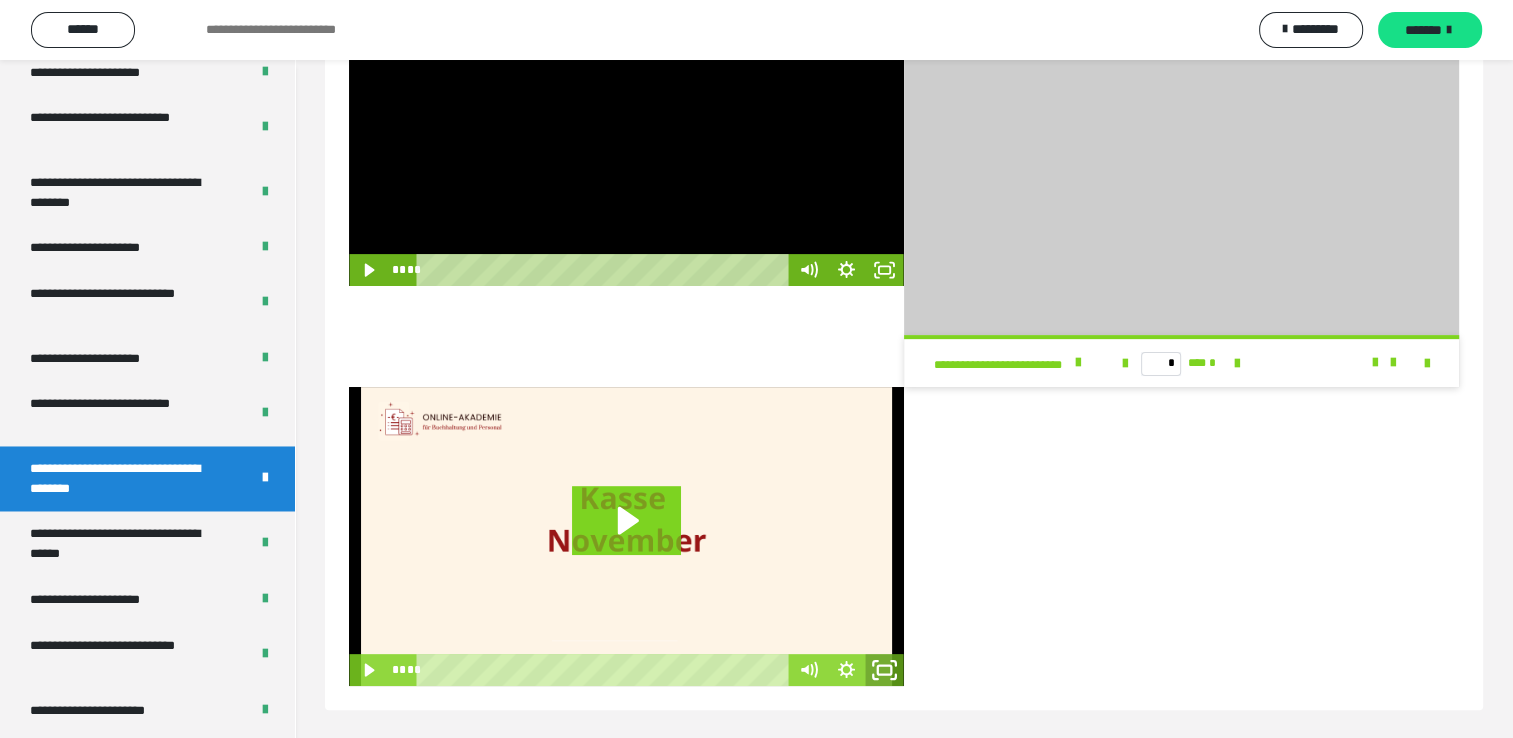 click 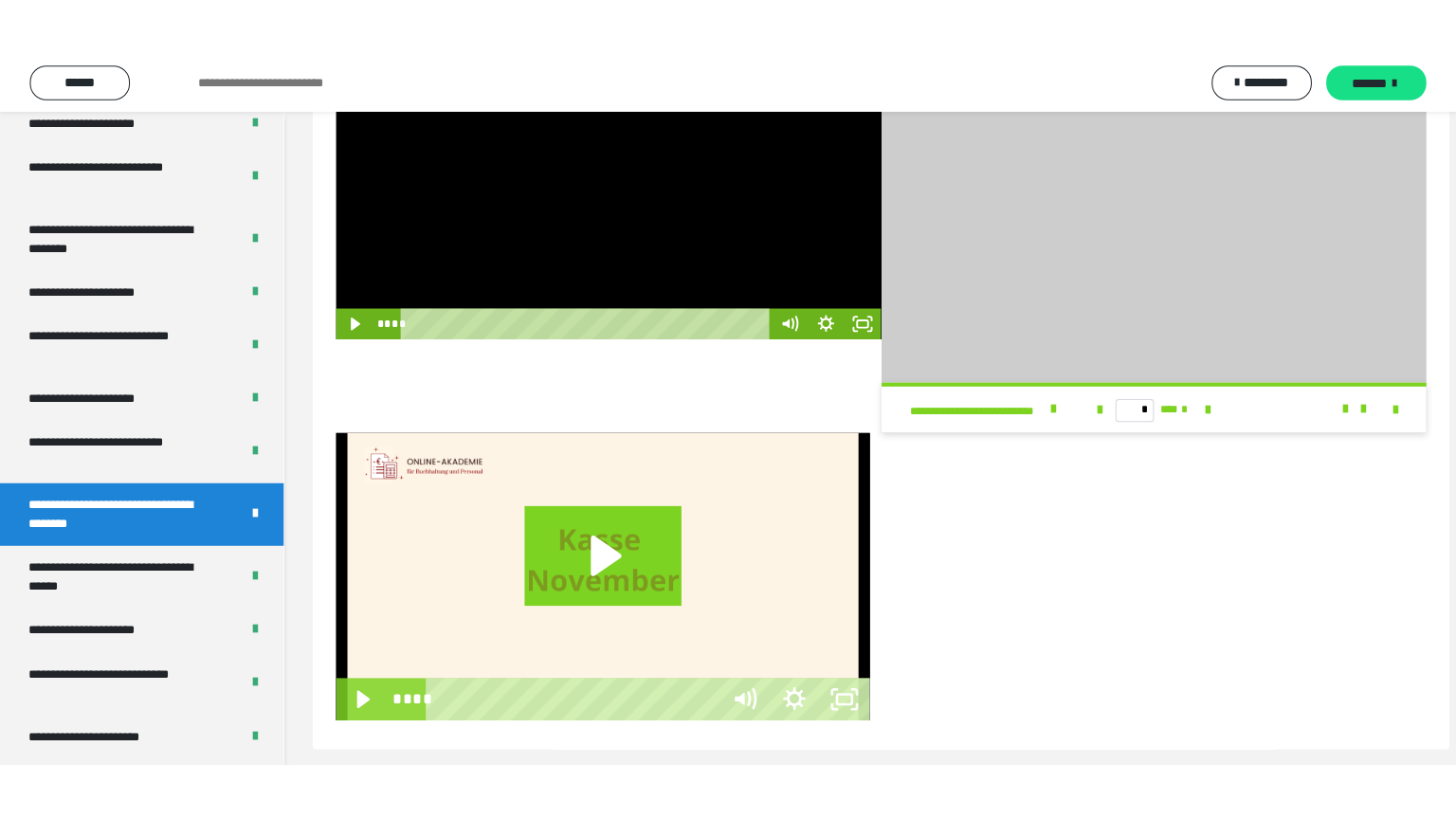 scroll, scrollTop: 417, scrollLeft: 0, axis: vertical 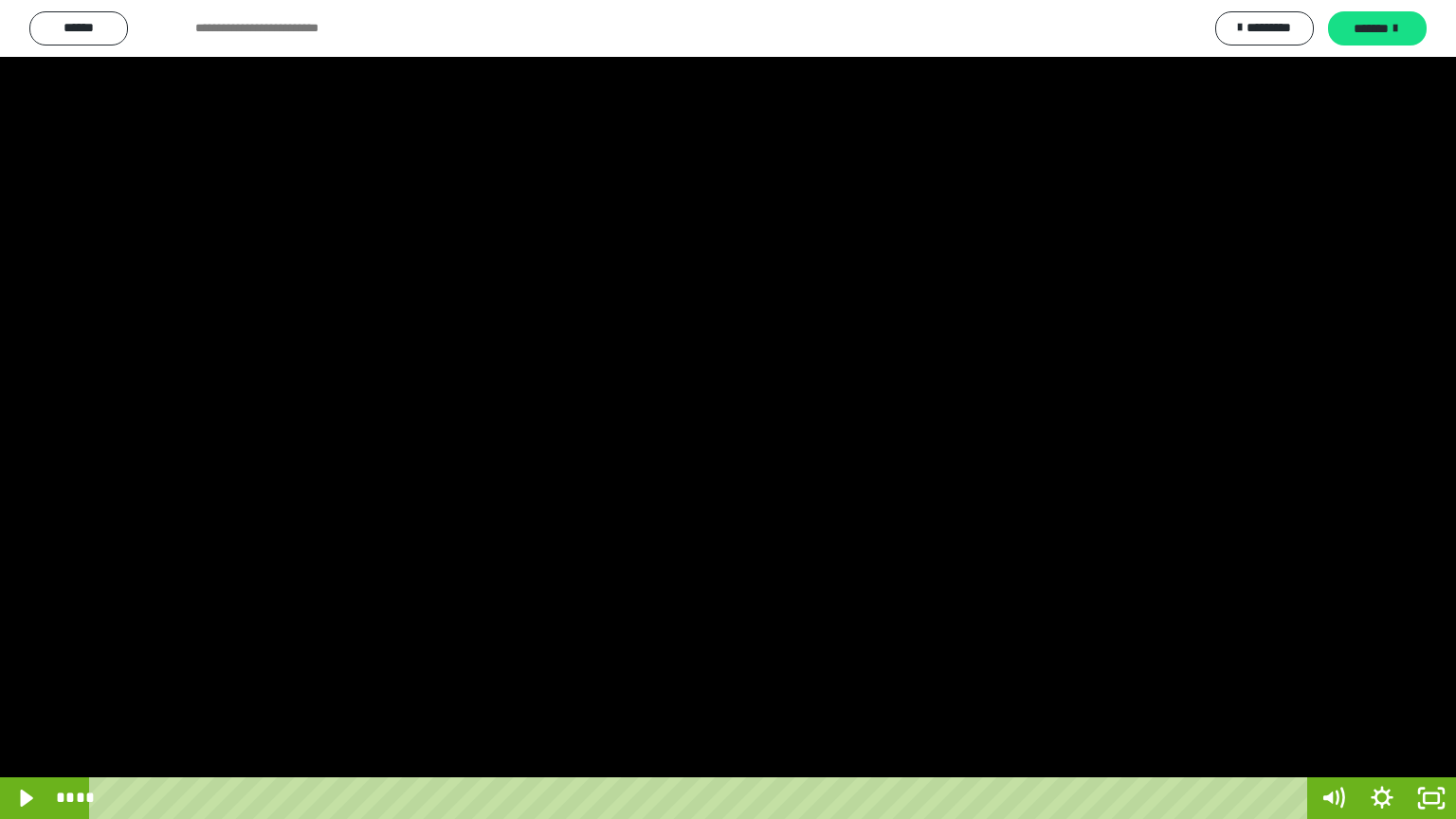 drag, startPoint x: 984, startPoint y: 792, endPoint x: 85, endPoint y: 777, distance: 899.125 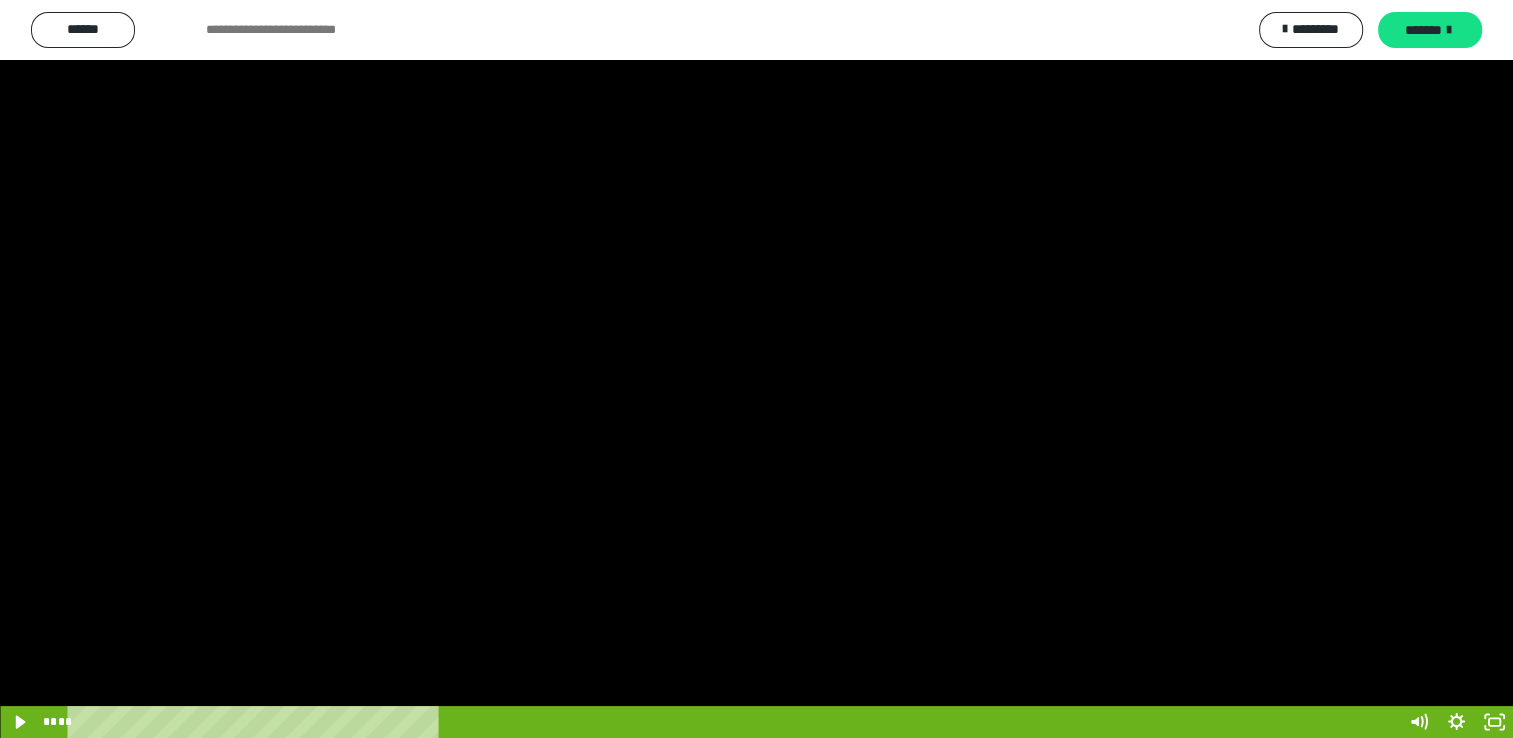 scroll, scrollTop: 552, scrollLeft: 0, axis: vertical 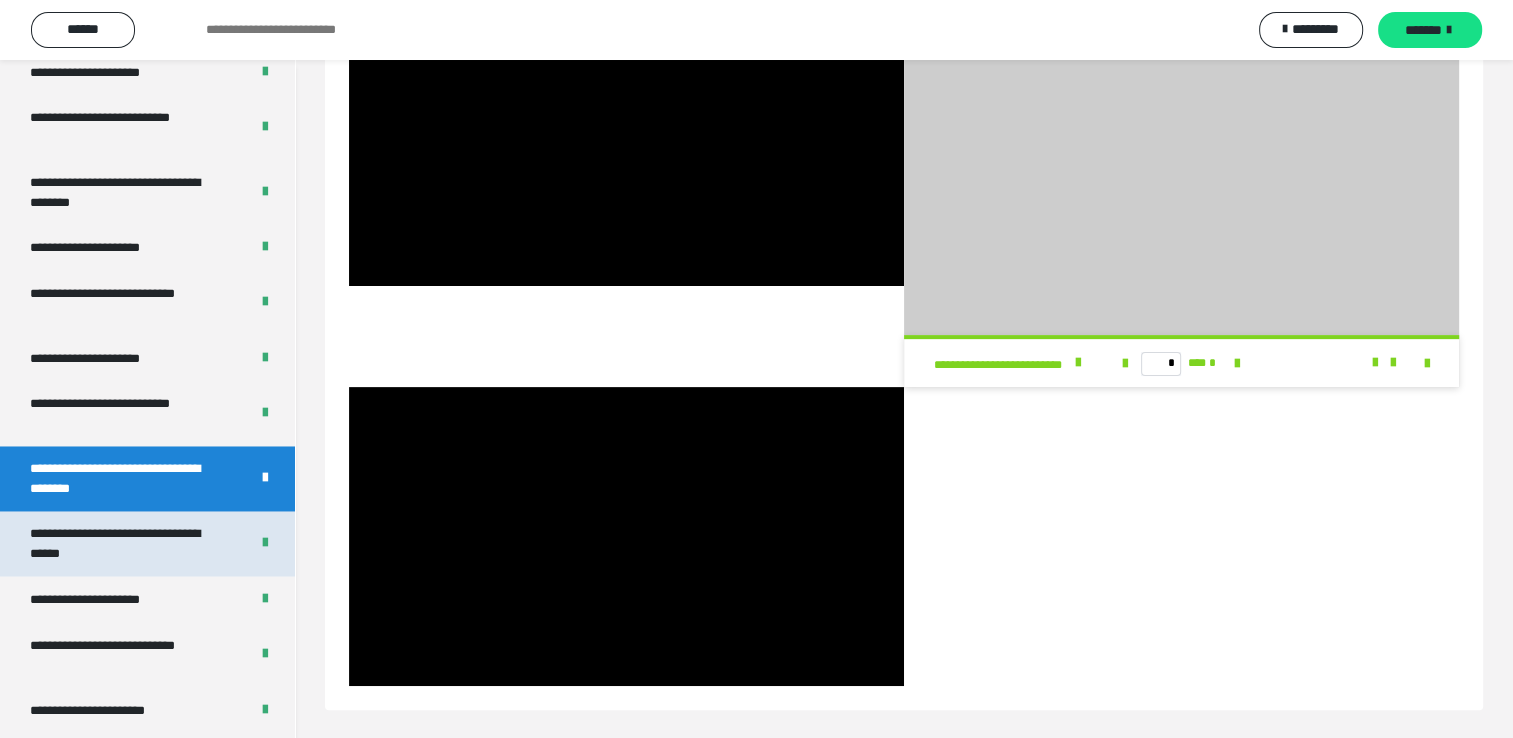 click on "**********" at bounding box center [124, 543] 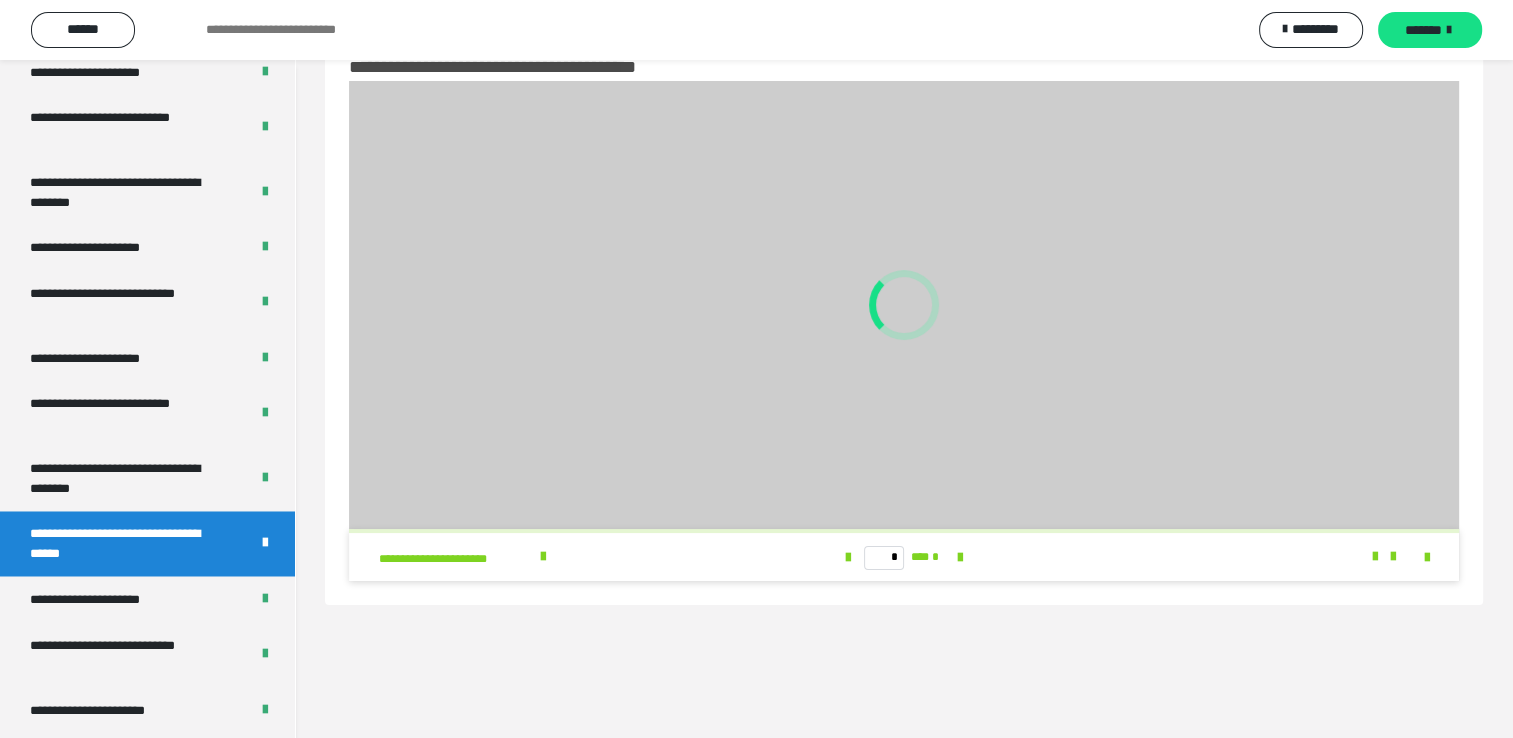 scroll, scrollTop: 60, scrollLeft: 0, axis: vertical 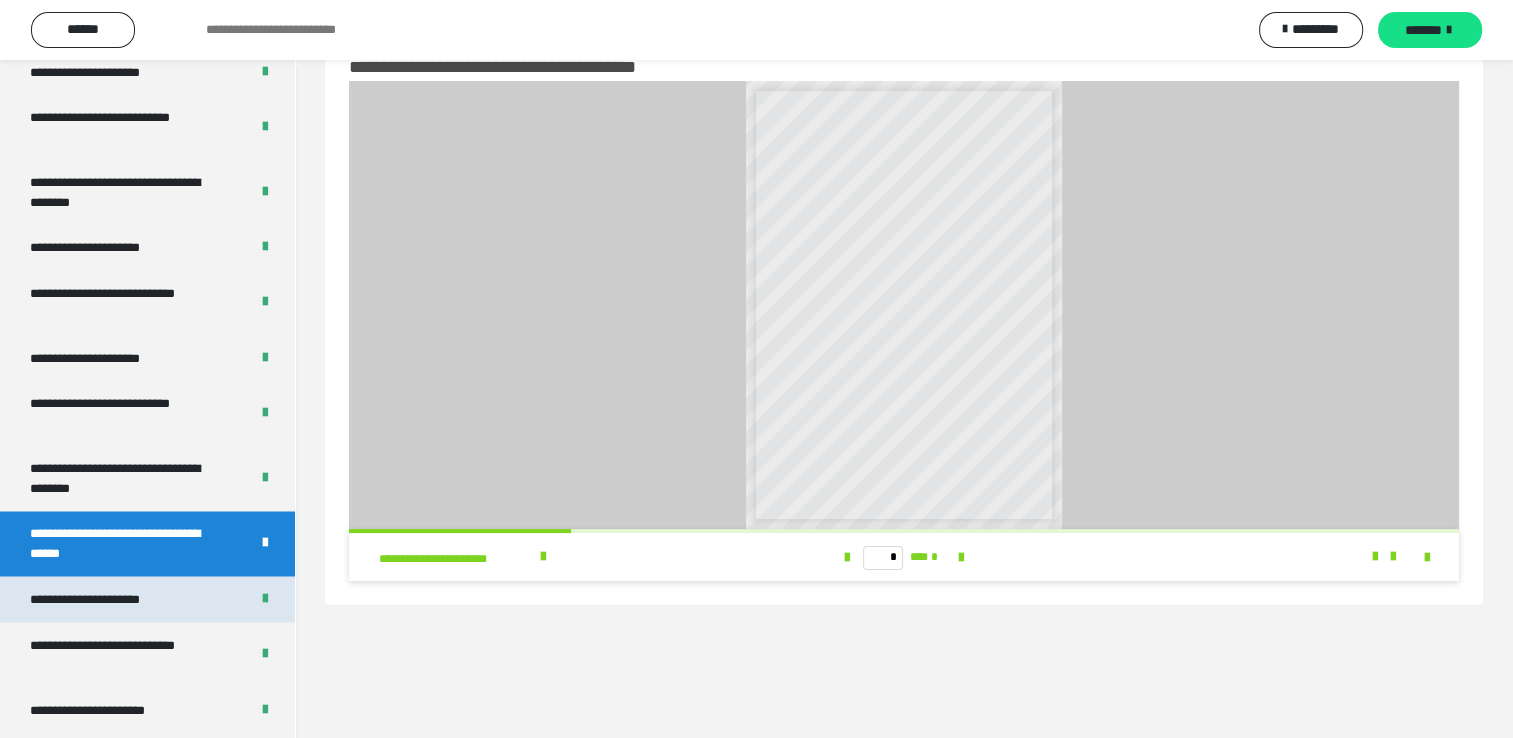 click on "**********" at bounding box center (109, 599) 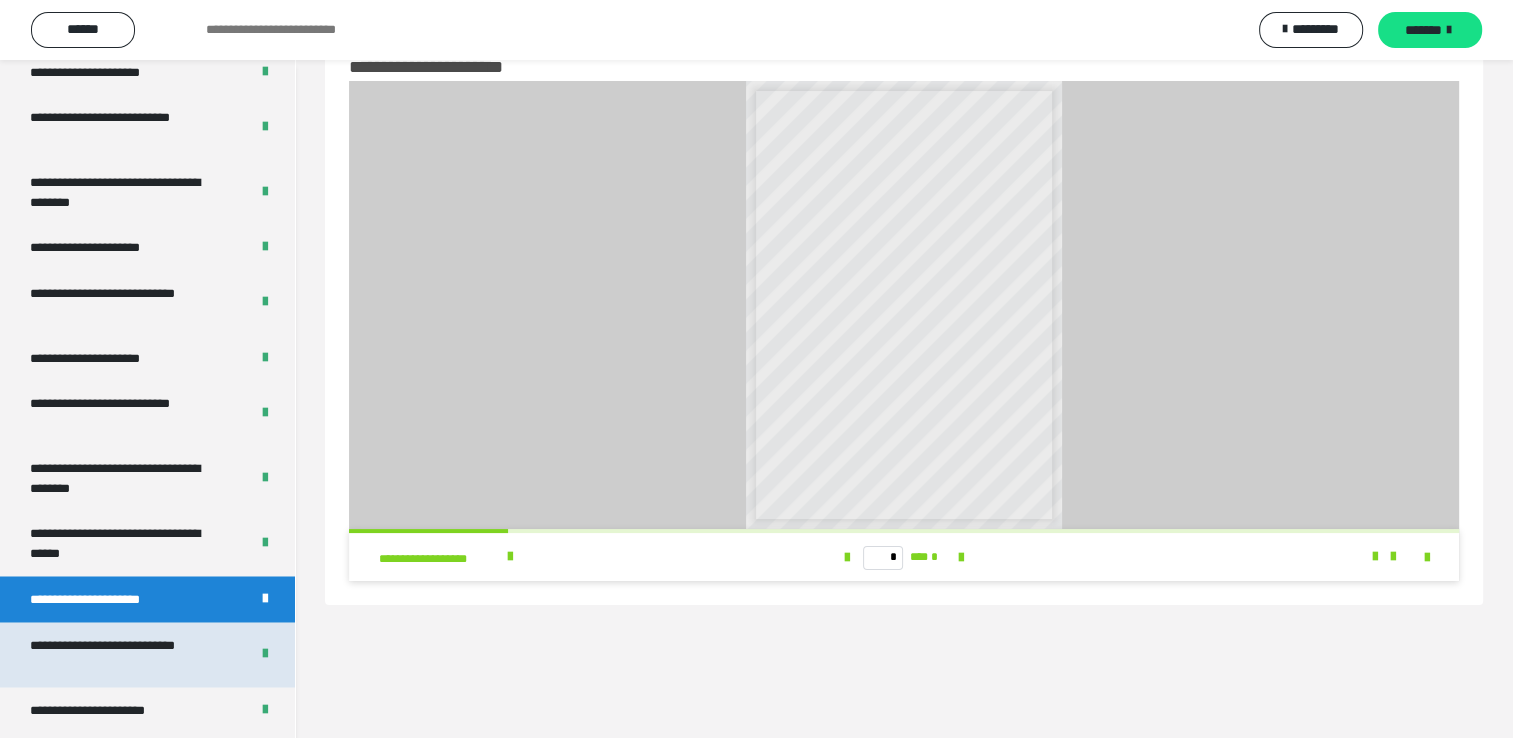 click on "**********" at bounding box center [124, 654] 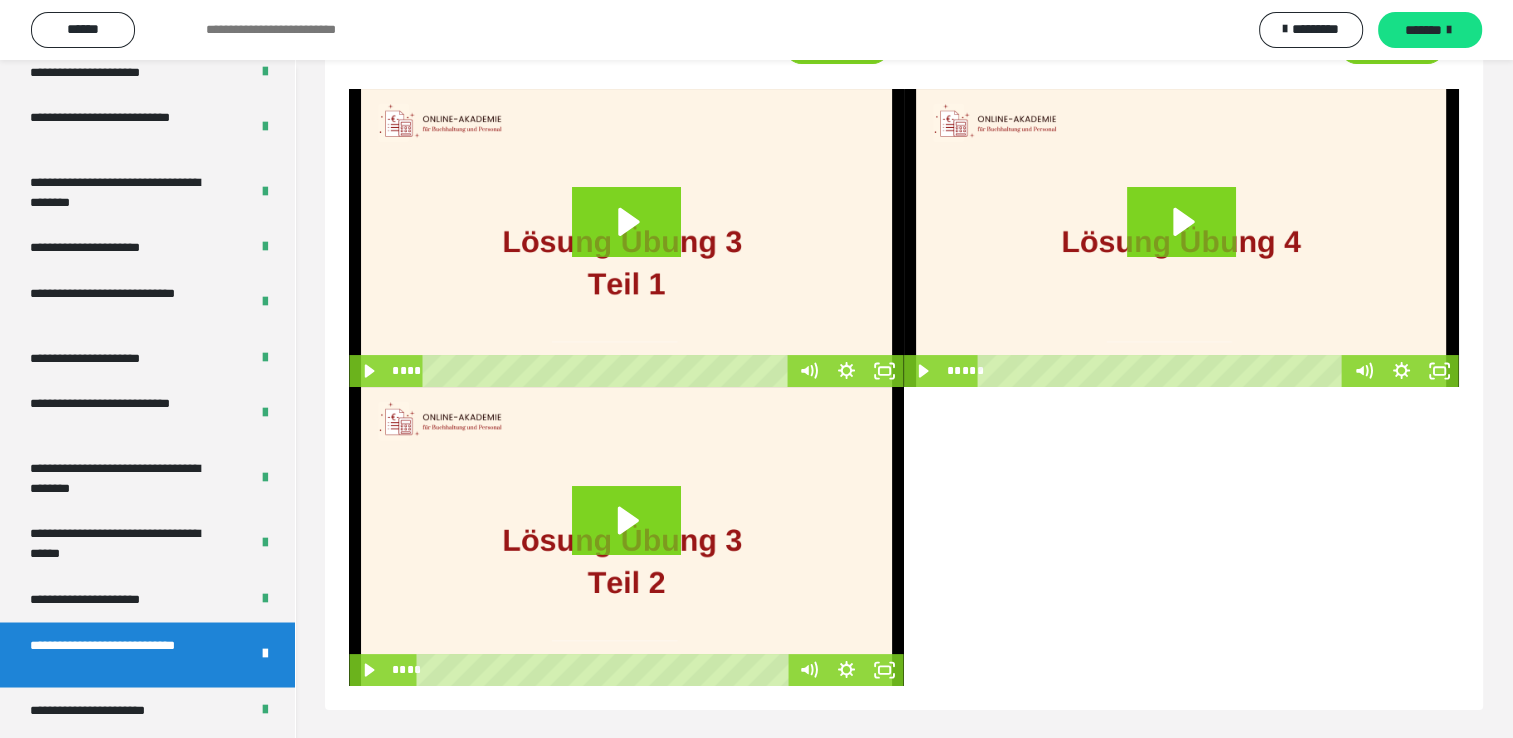 scroll, scrollTop: 136, scrollLeft: 0, axis: vertical 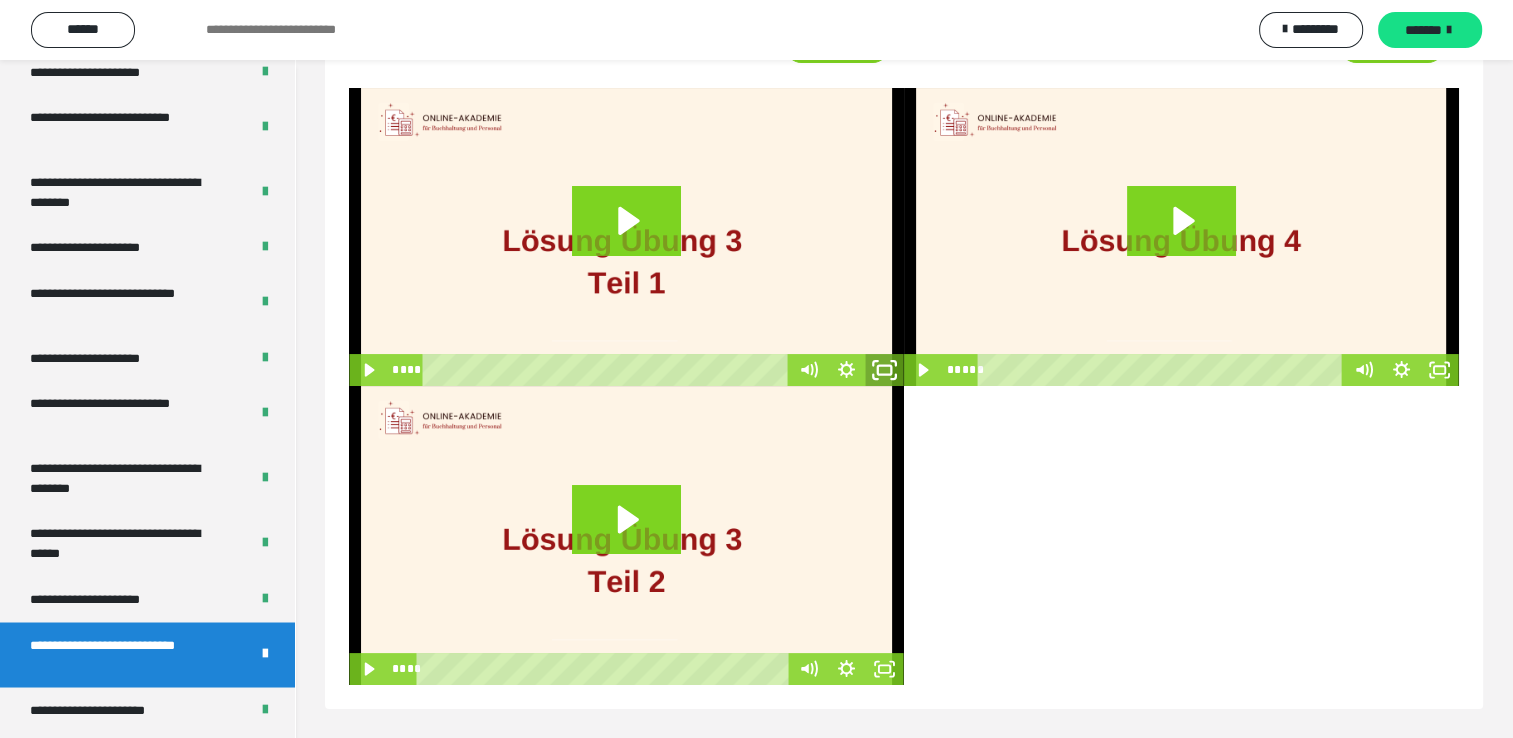 click 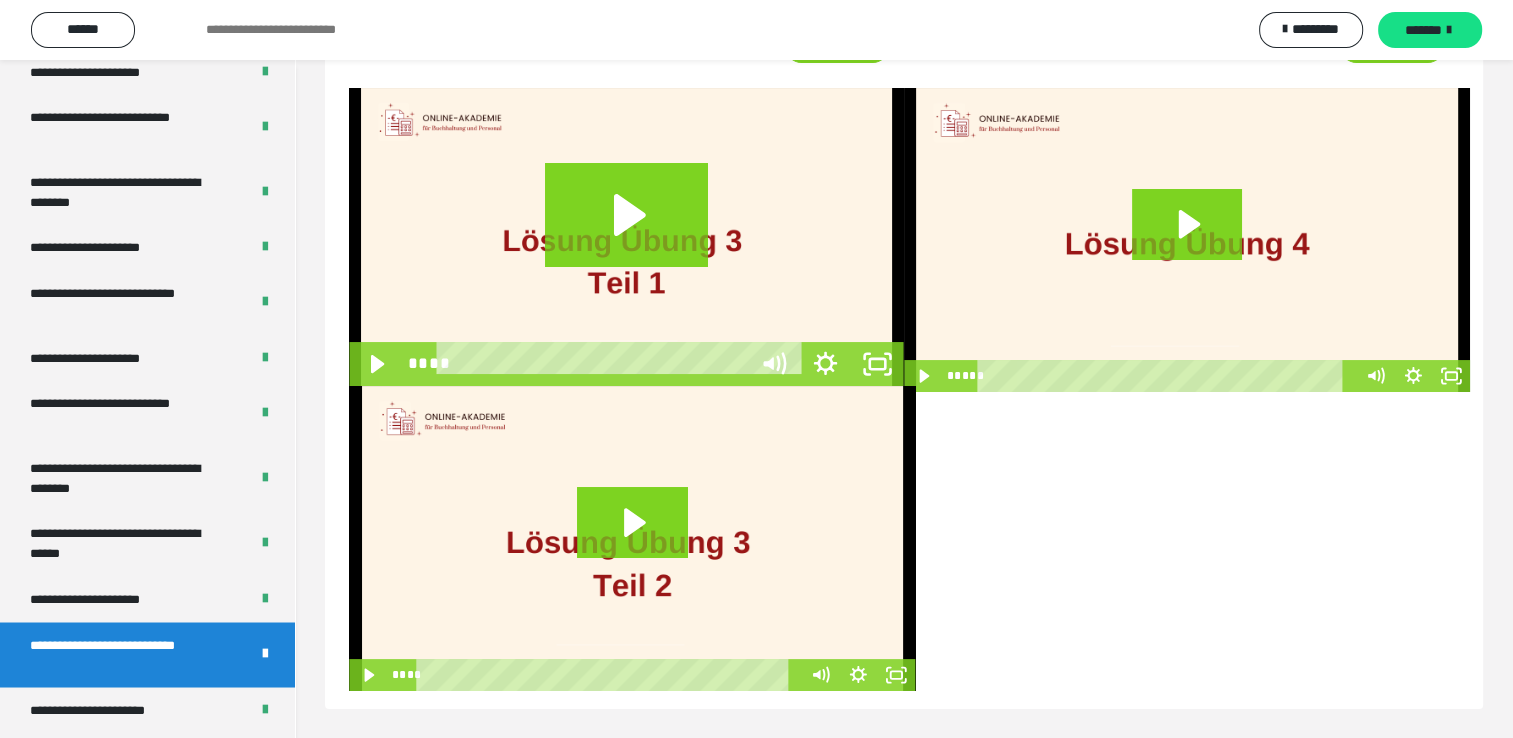 scroll, scrollTop: 60, scrollLeft: 0, axis: vertical 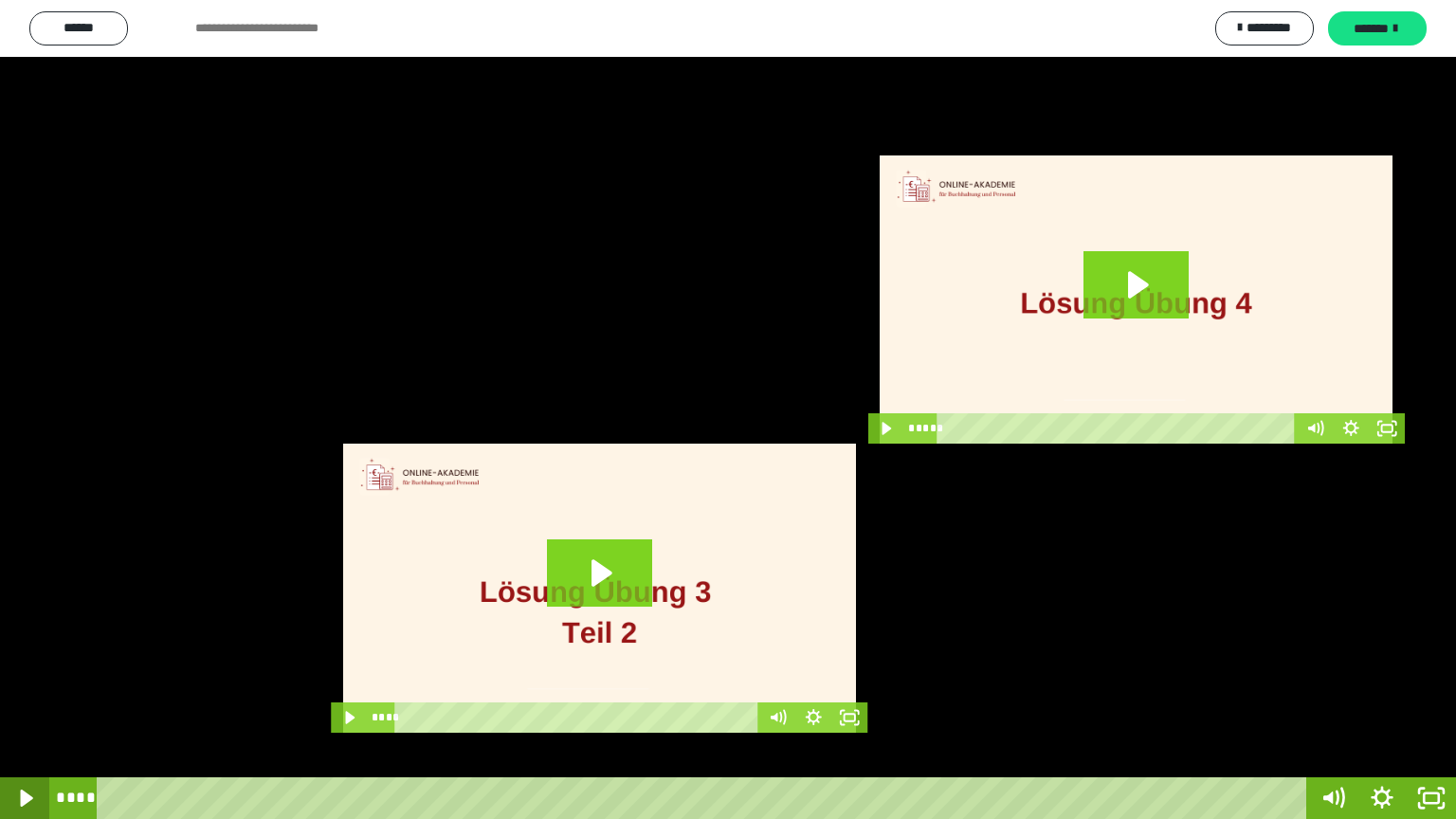 drag, startPoint x: 1224, startPoint y: 800, endPoint x: 0, endPoint y: 798, distance: 1224.0016 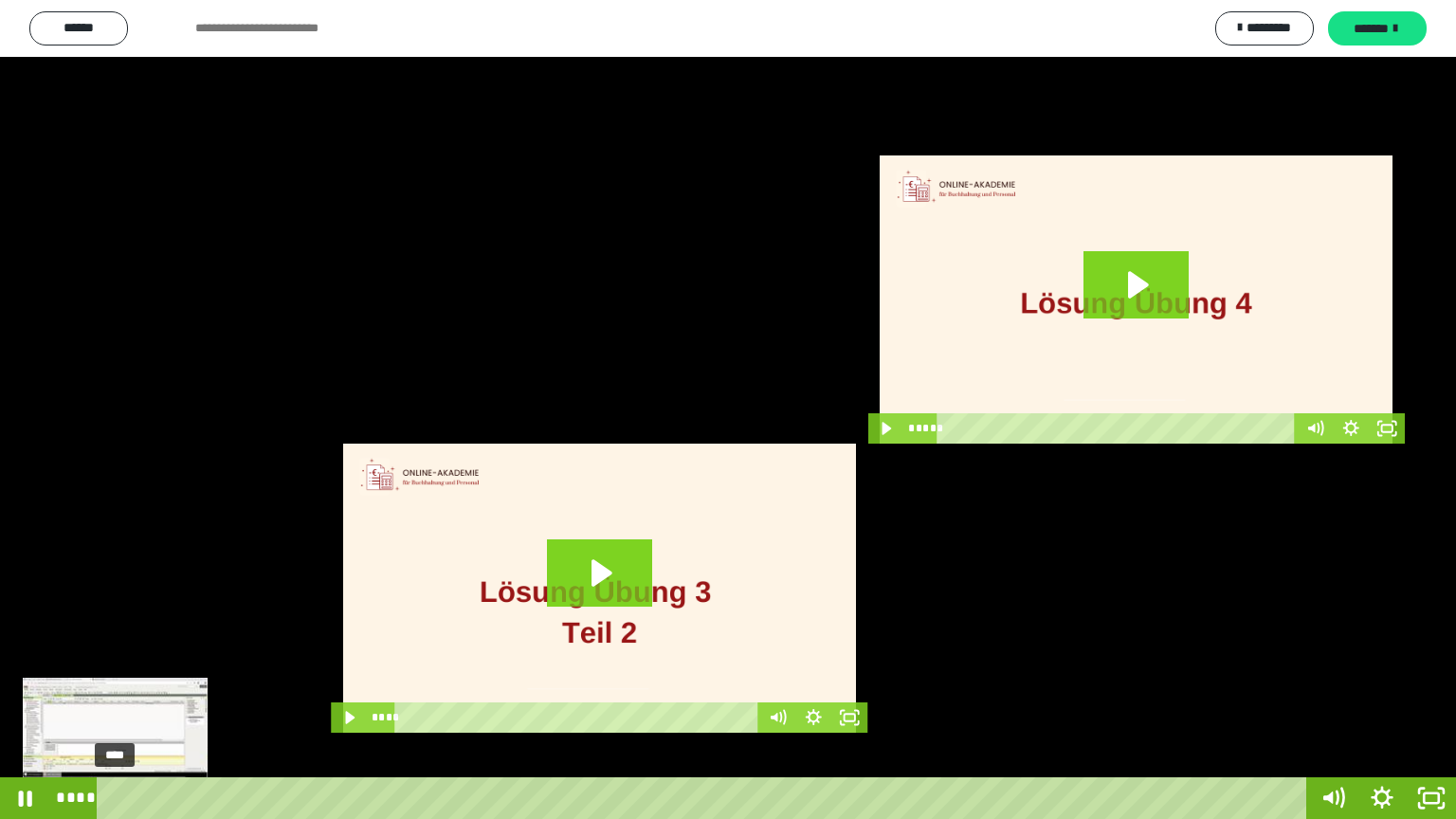 click on "****" at bounding box center (705, 798) 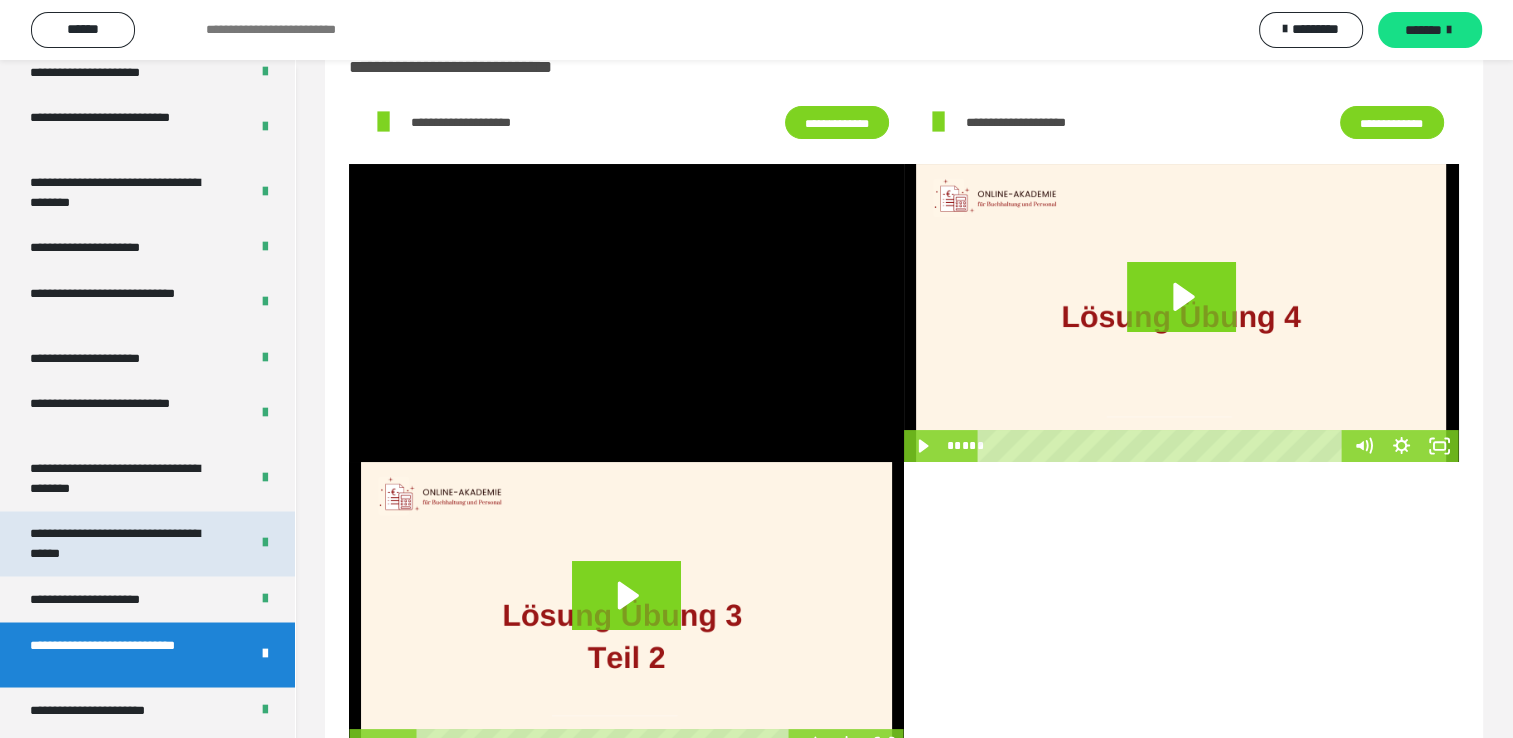 click on "**********" at bounding box center [147, 543] 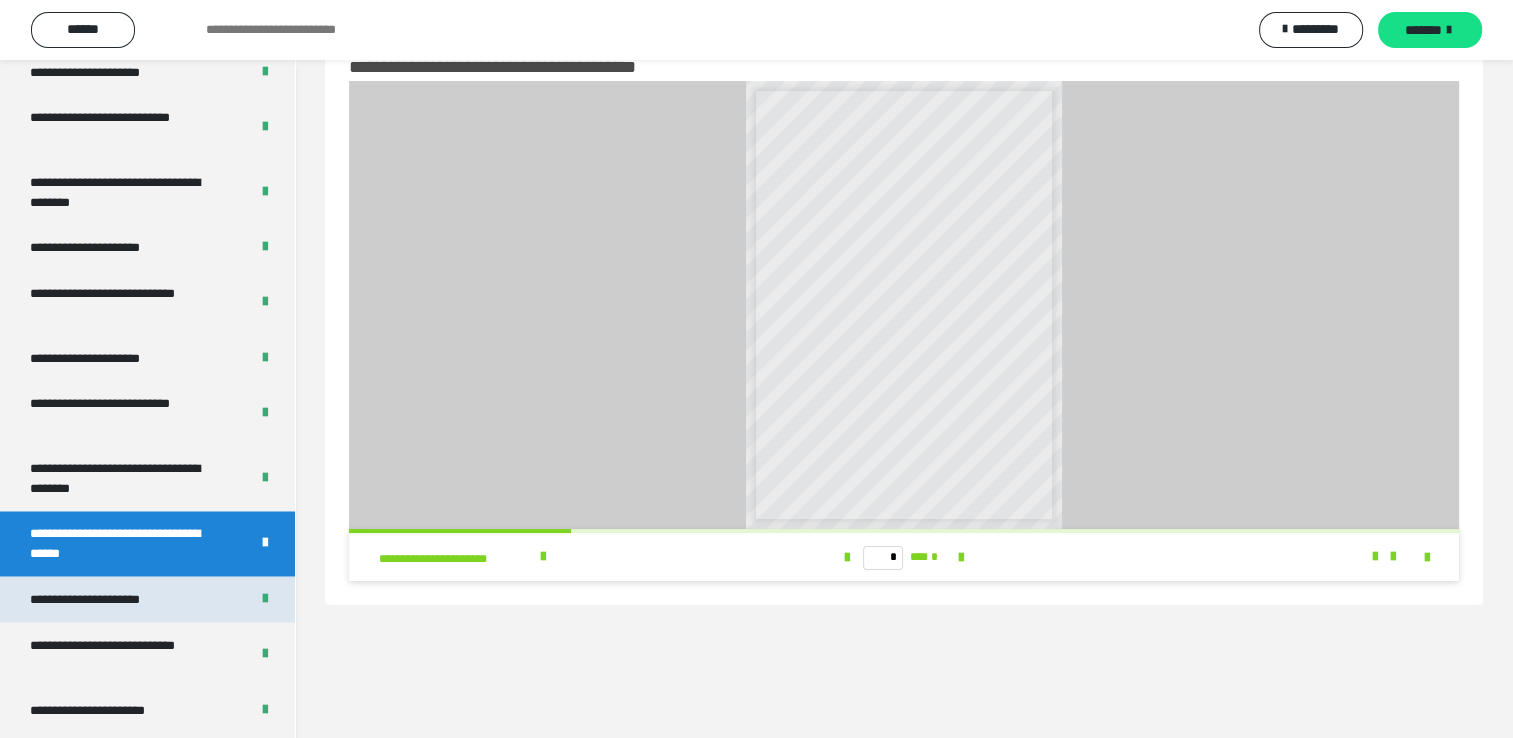 click on "**********" at bounding box center [109, 599] 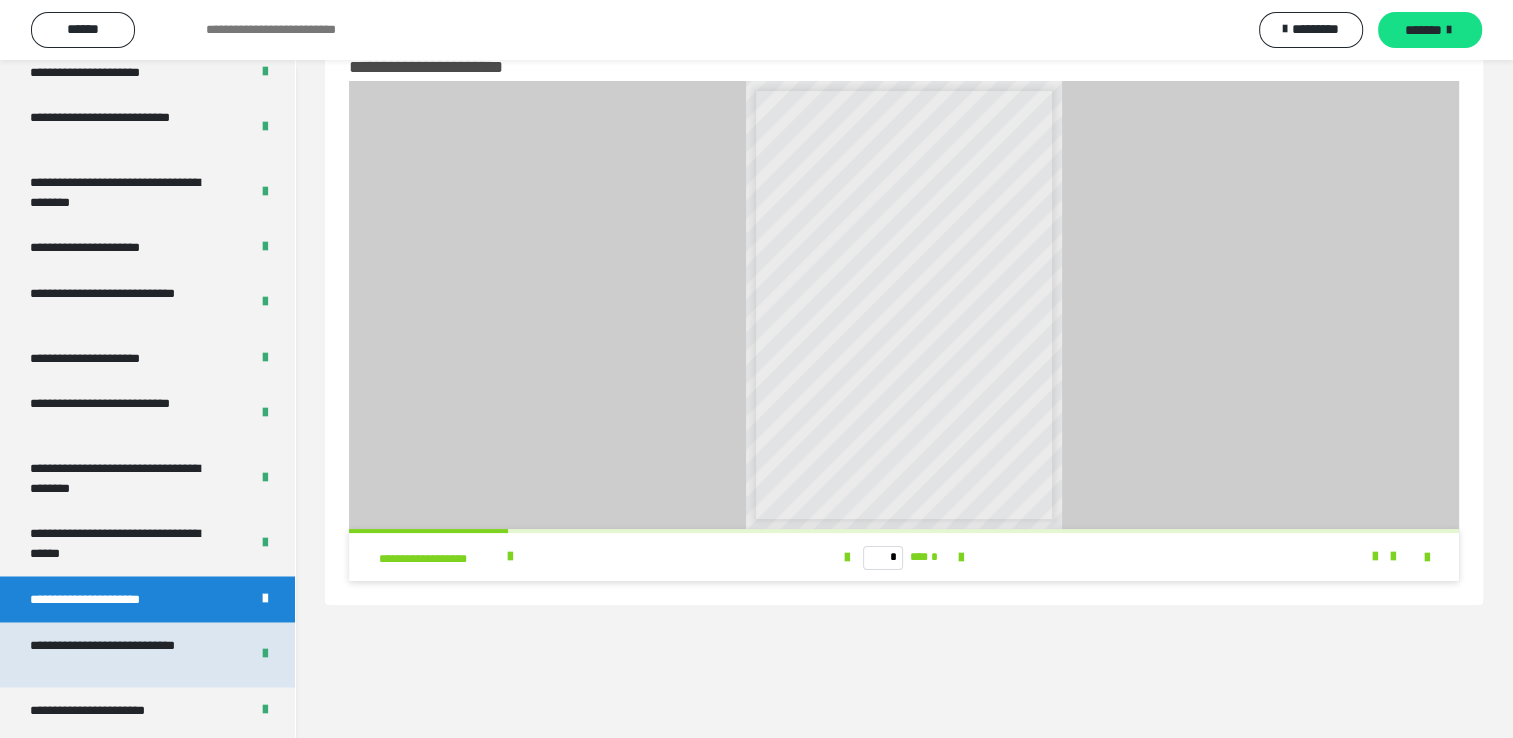 click on "**********" at bounding box center [124, 654] 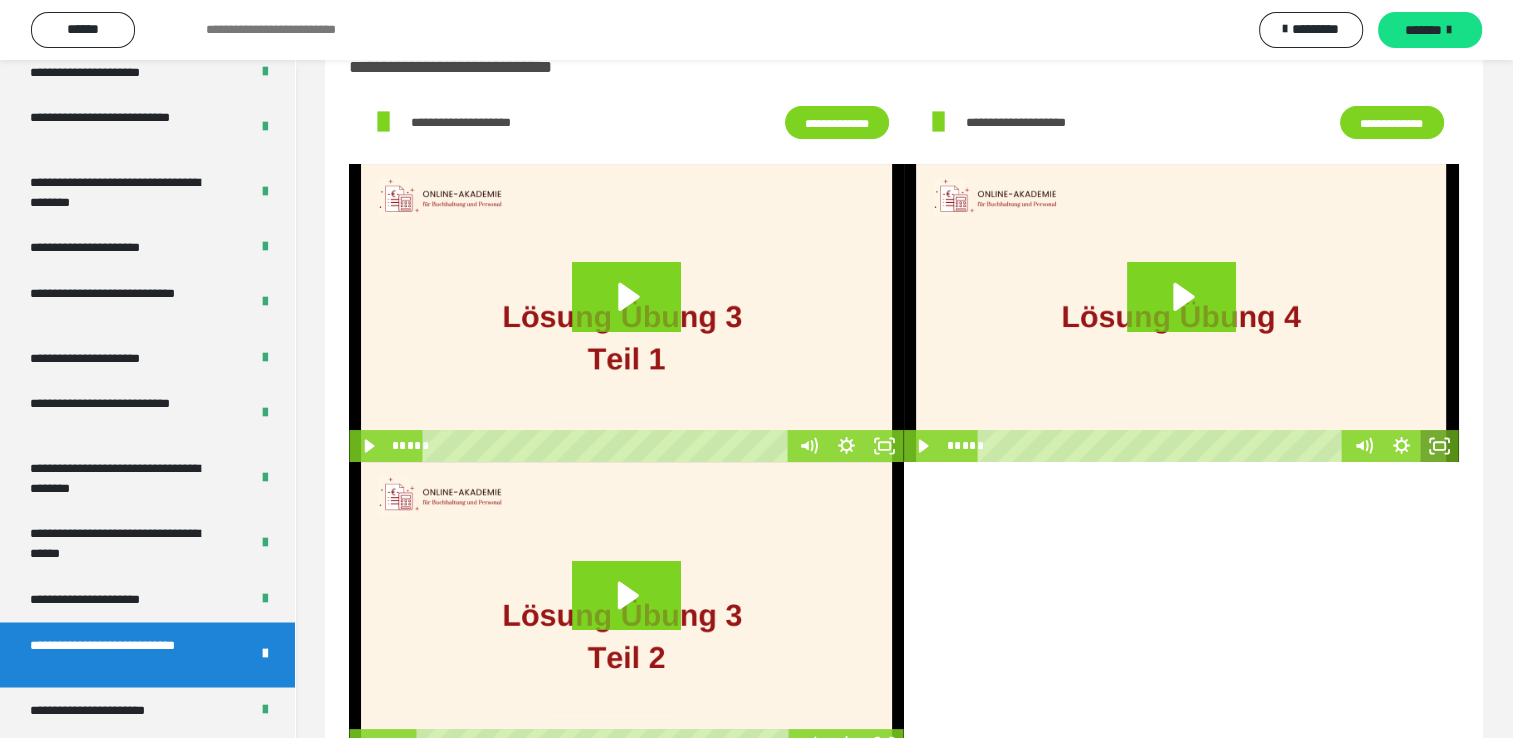 click 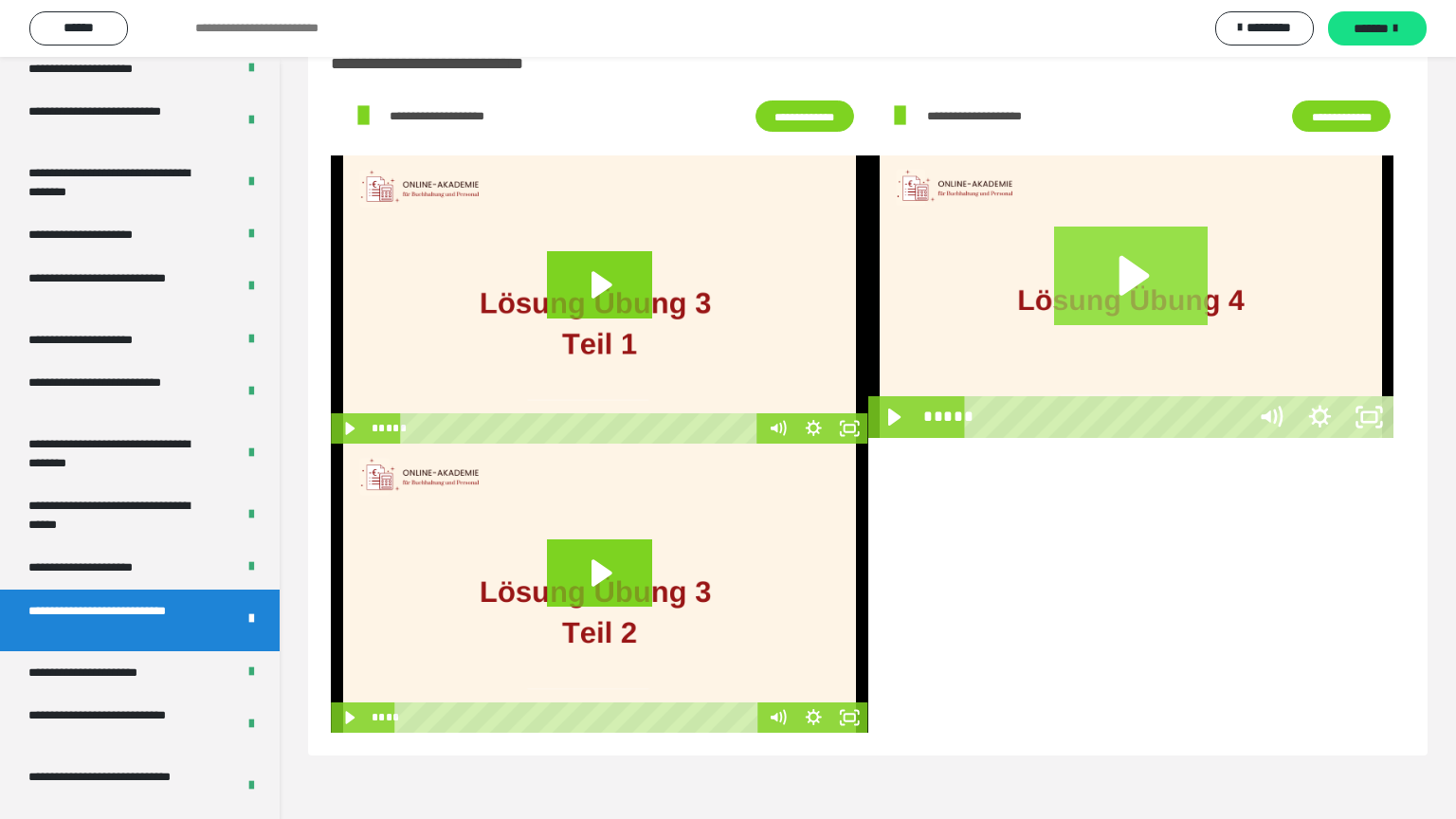 type 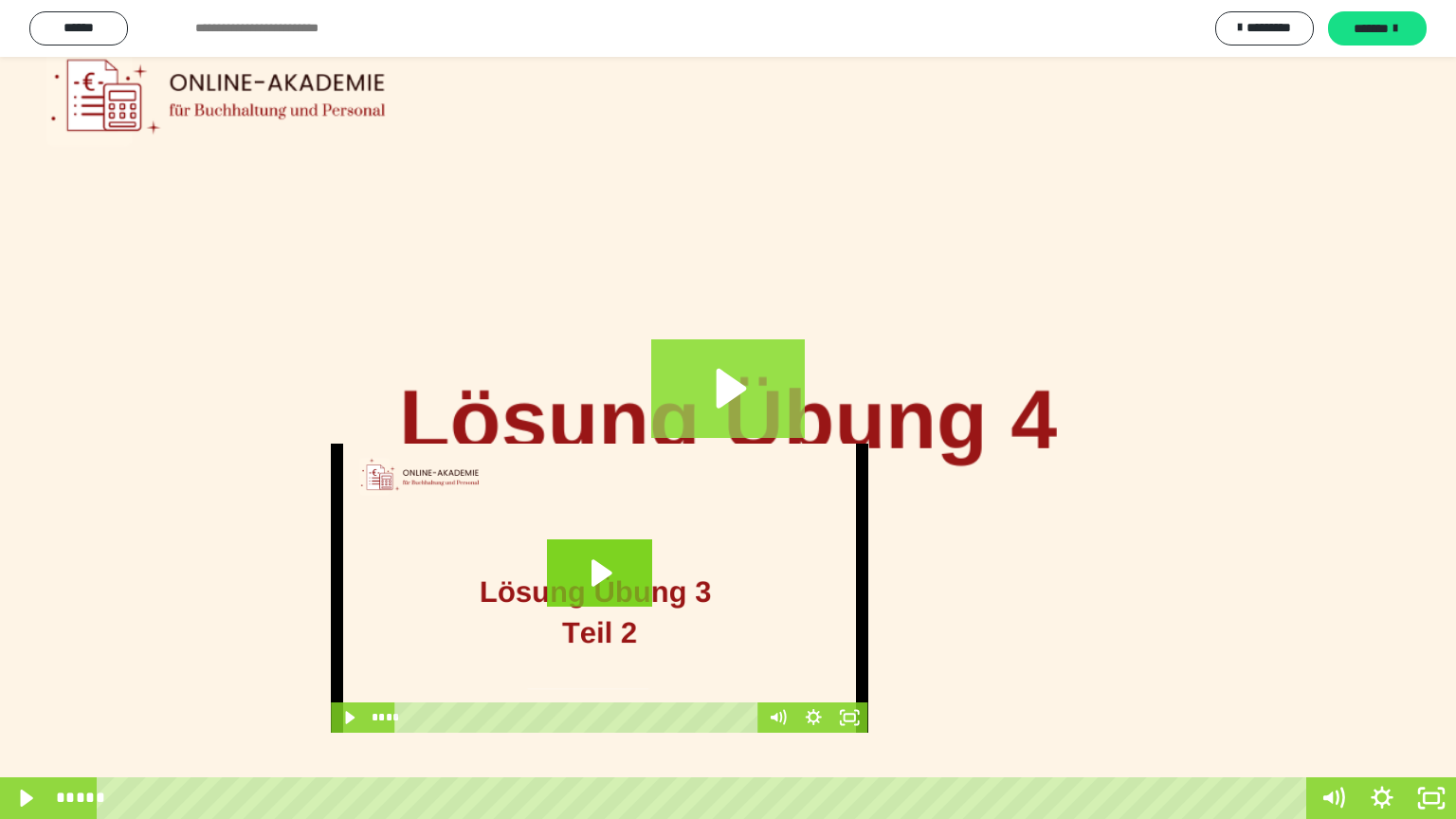 click 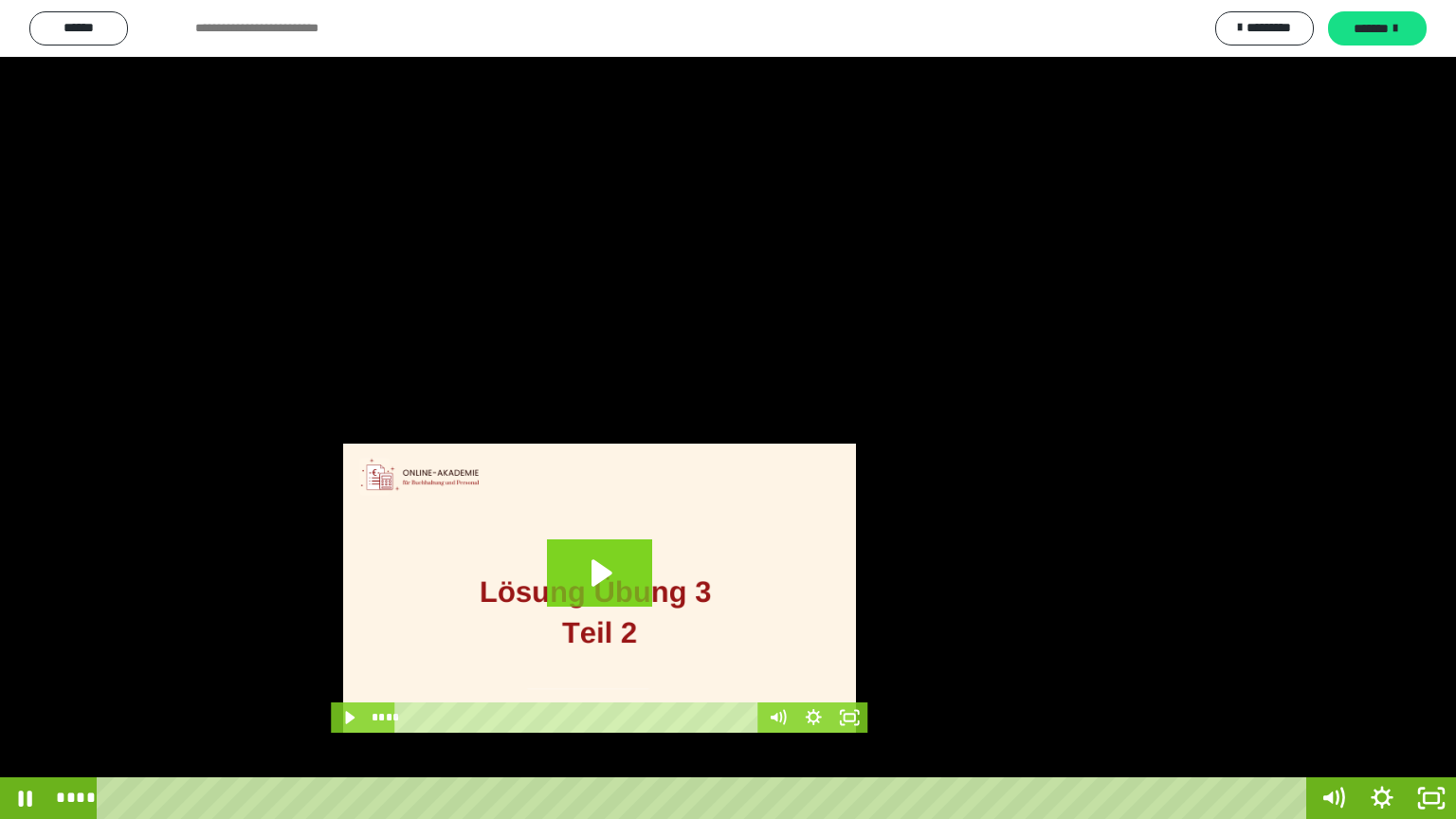 type 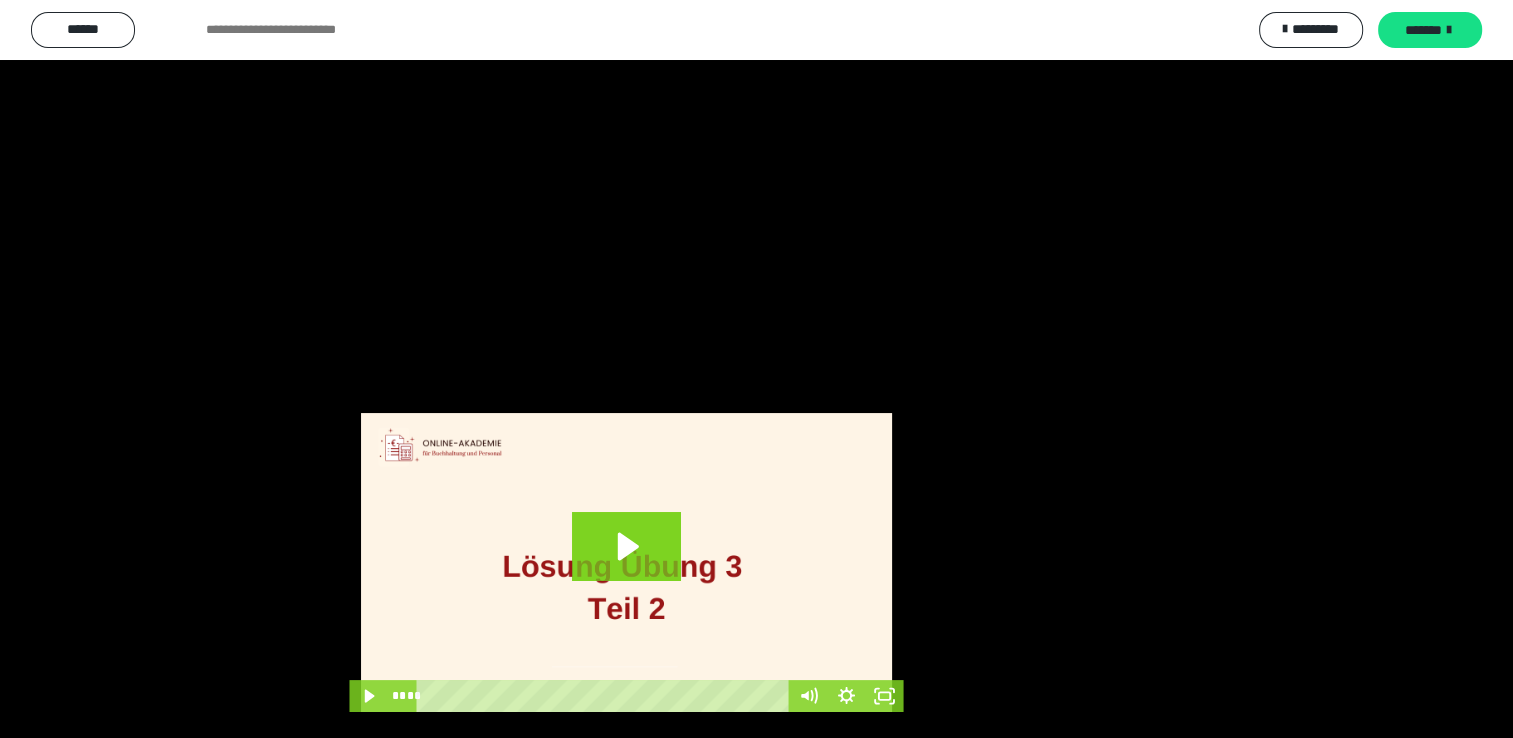 scroll, scrollTop: 136, scrollLeft: 0, axis: vertical 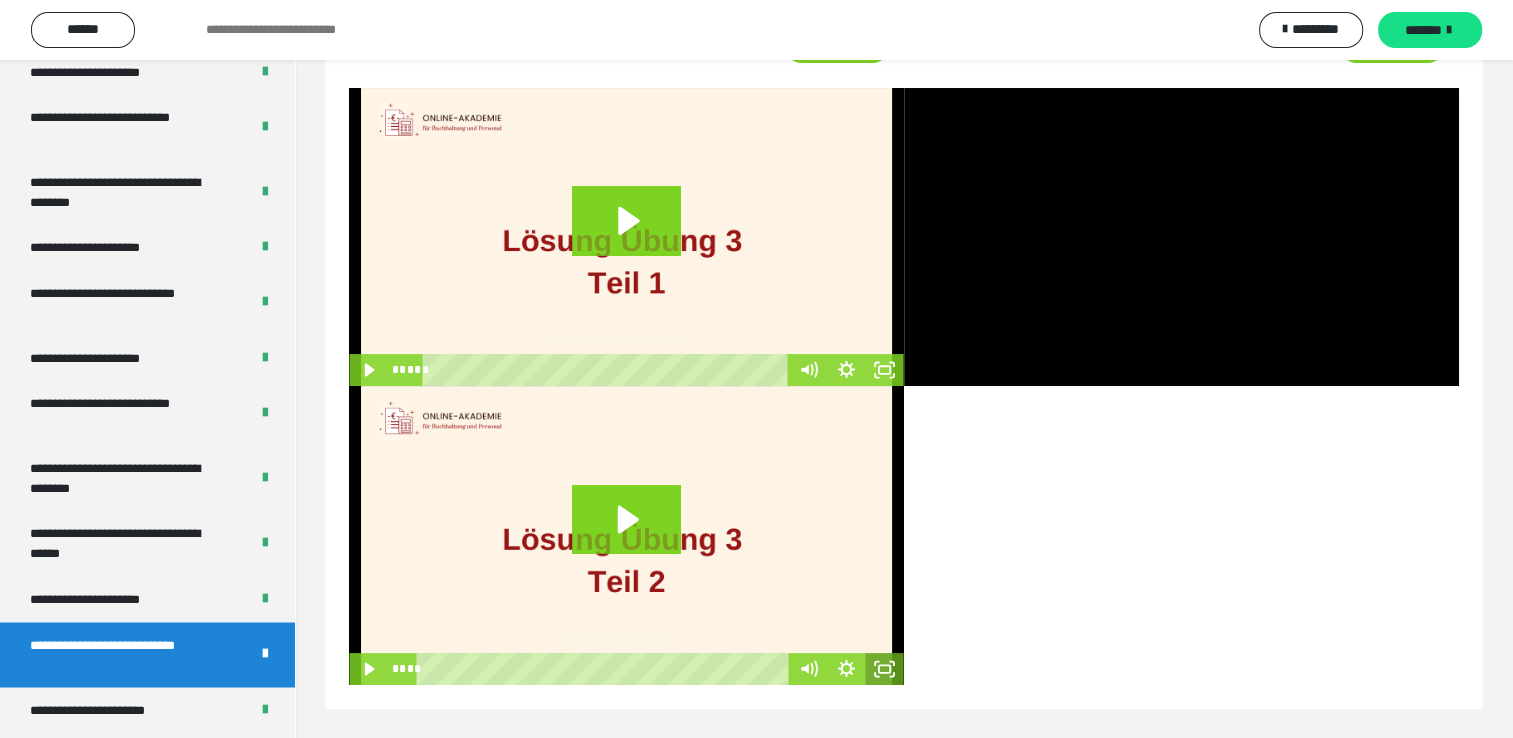 click 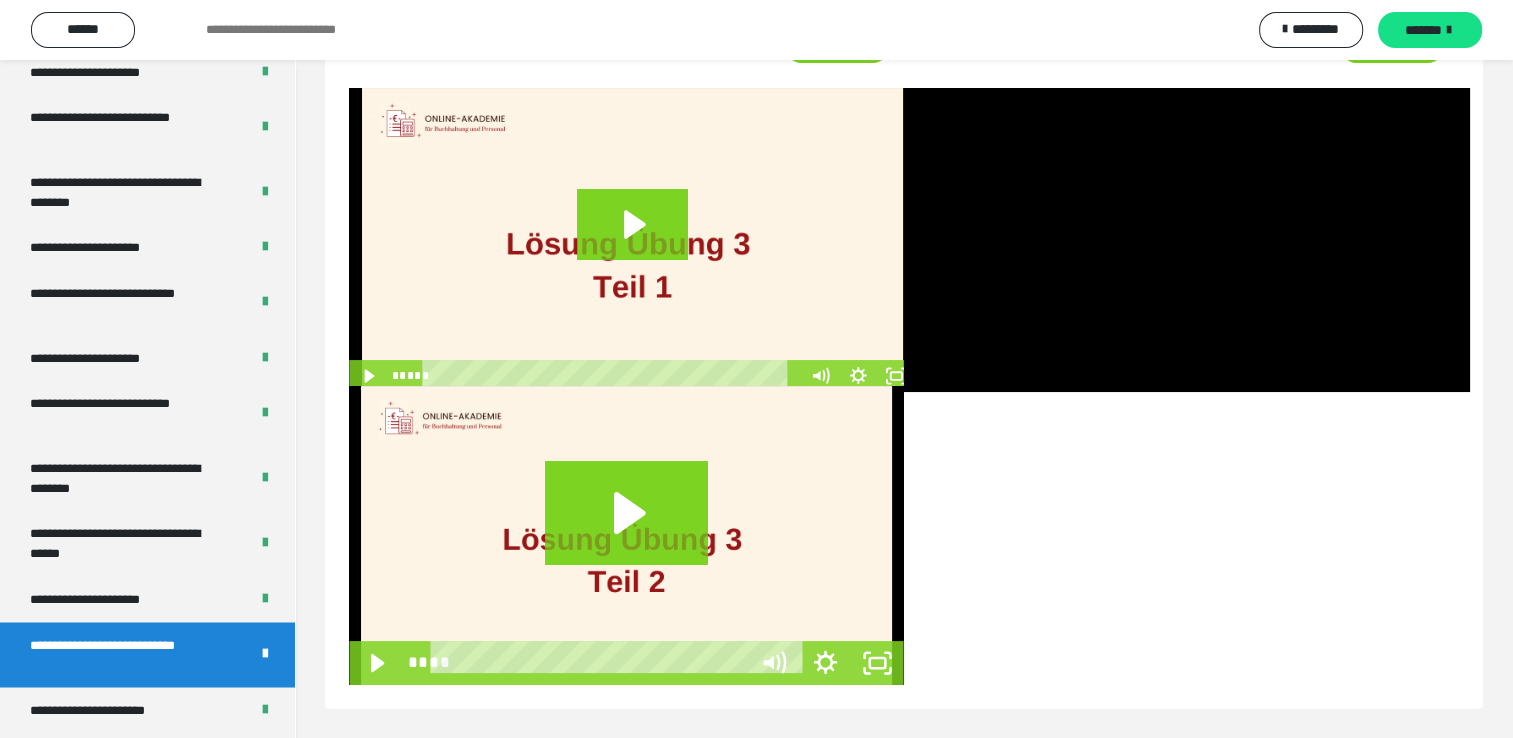 scroll, scrollTop: 60, scrollLeft: 0, axis: vertical 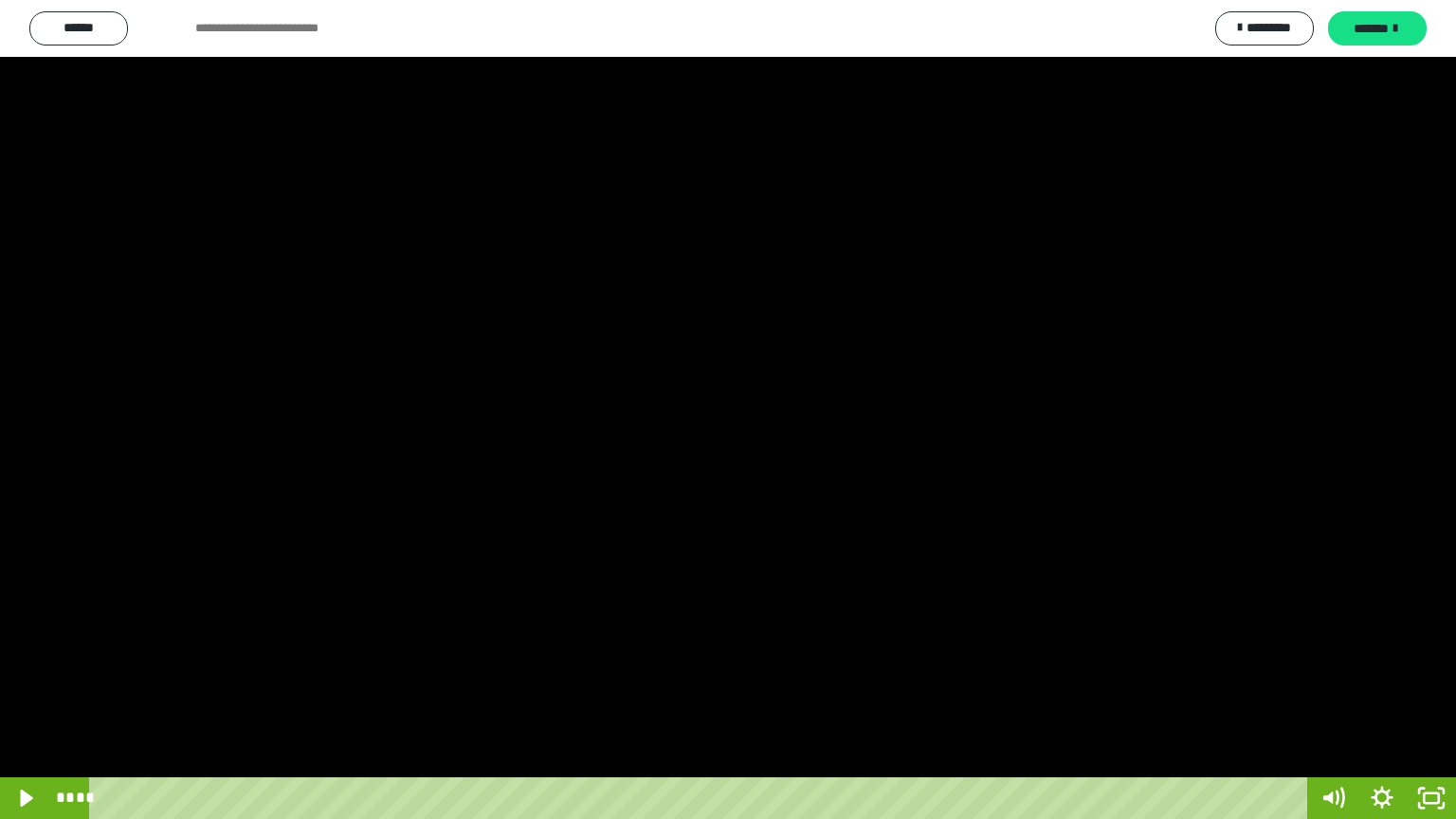 click on "**** ****" at bounding box center [679, 798] 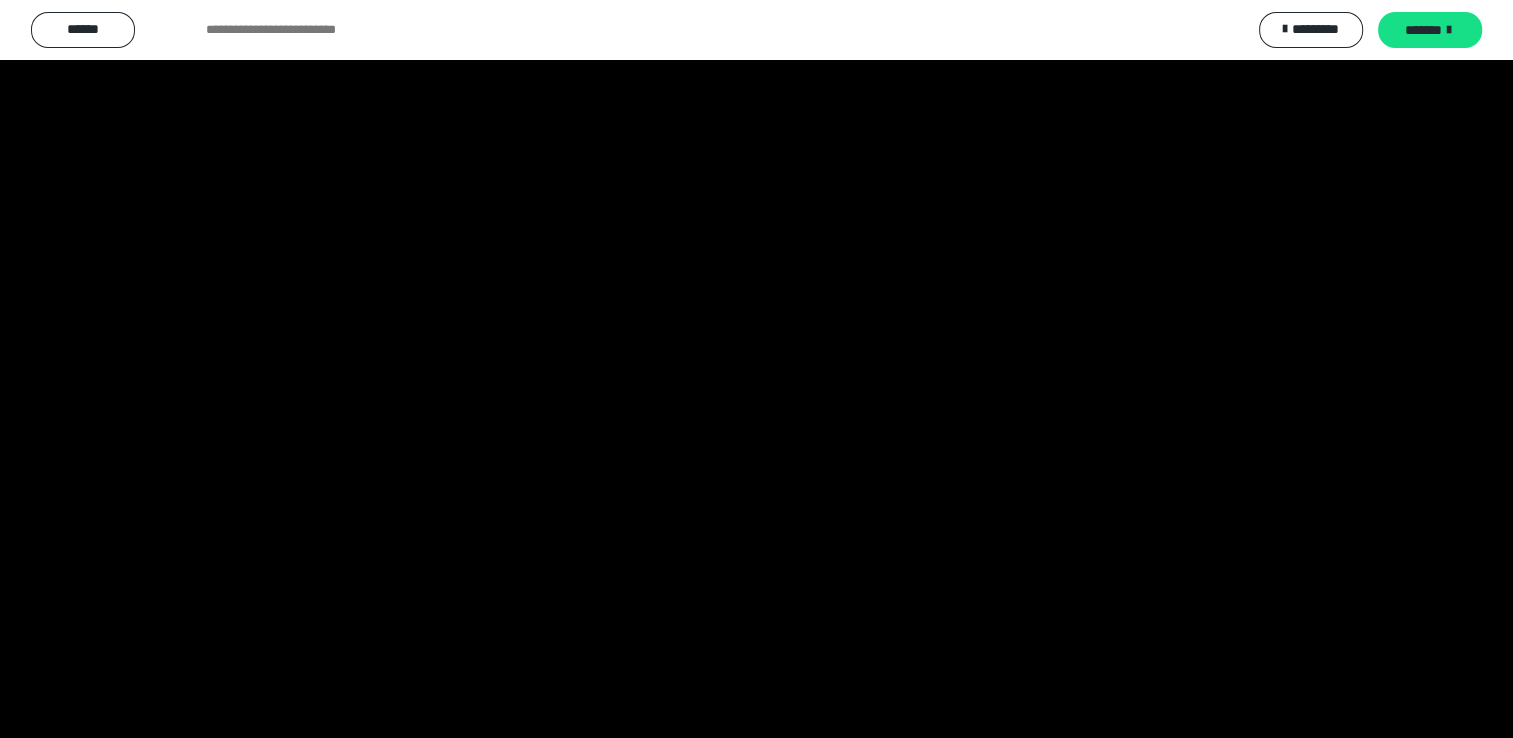 scroll, scrollTop: 136, scrollLeft: 0, axis: vertical 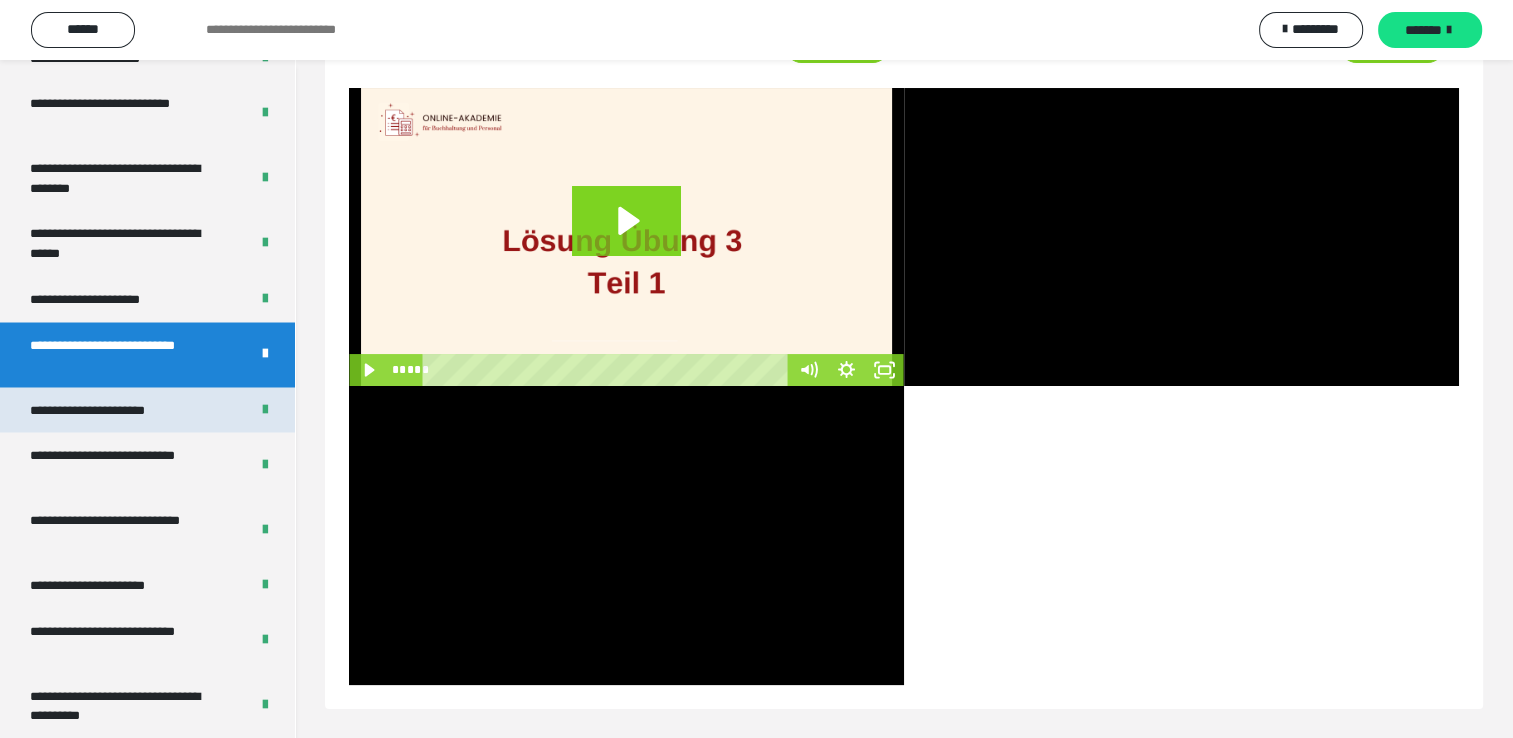 click on "**********" at bounding box center (111, 410) 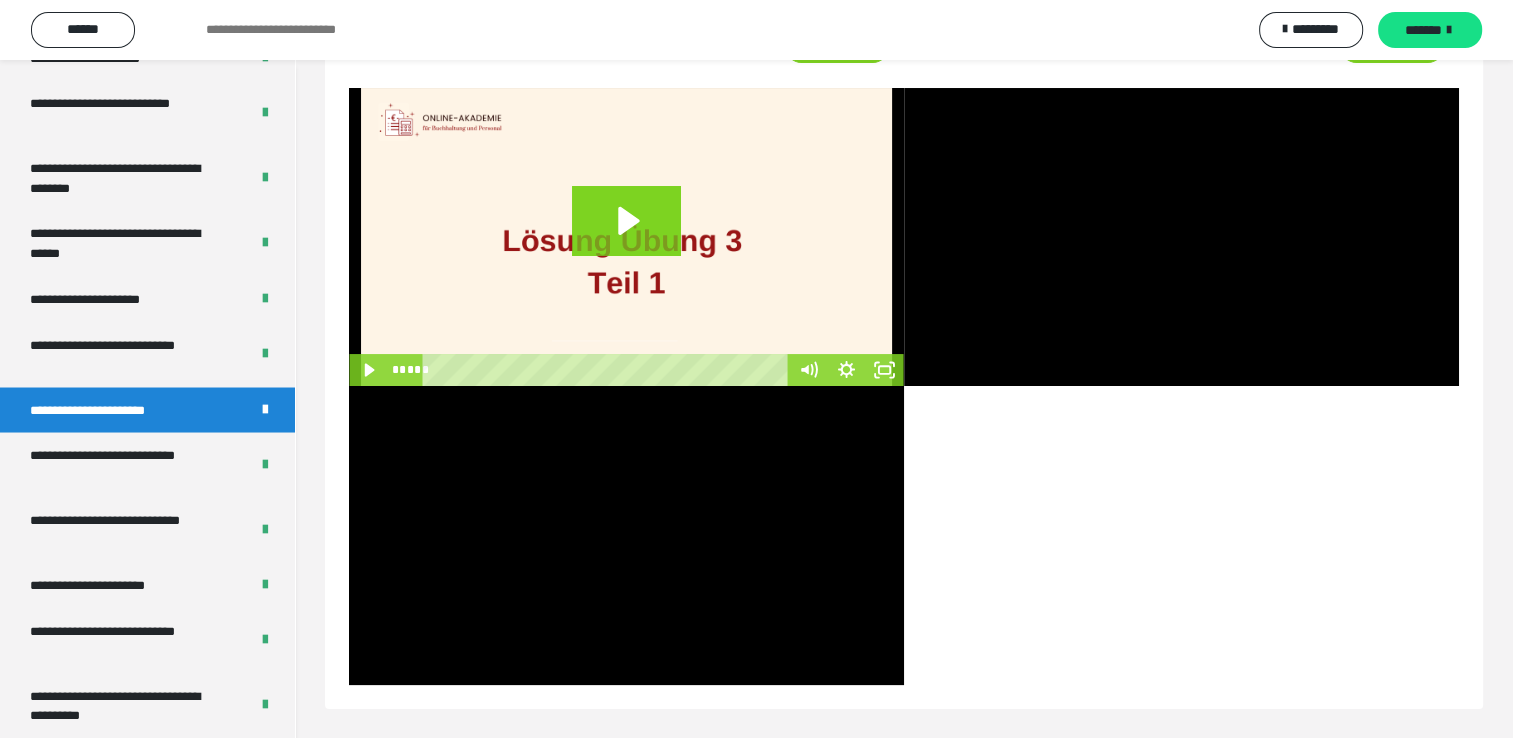 scroll, scrollTop: 60, scrollLeft: 0, axis: vertical 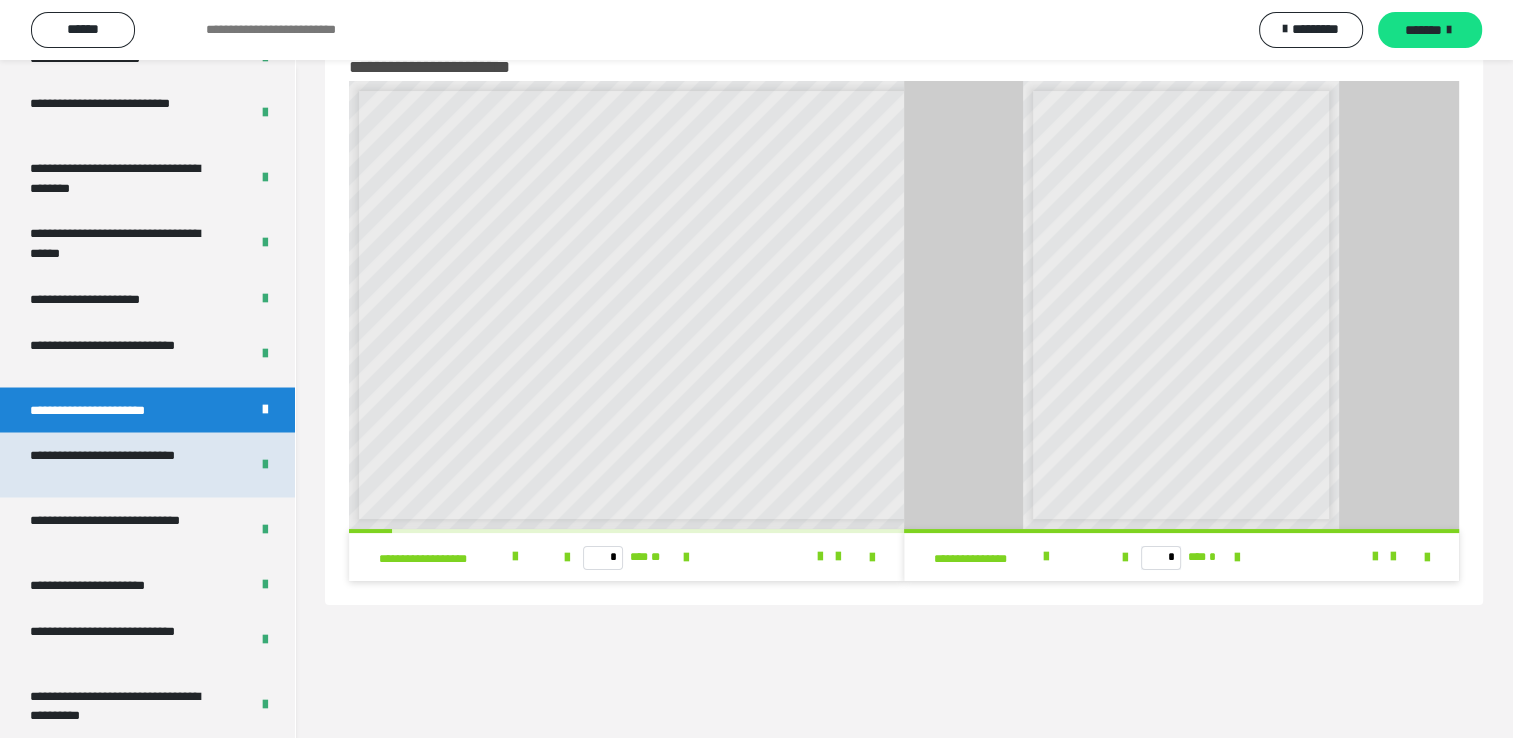 click on "**********" at bounding box center (124, 464) 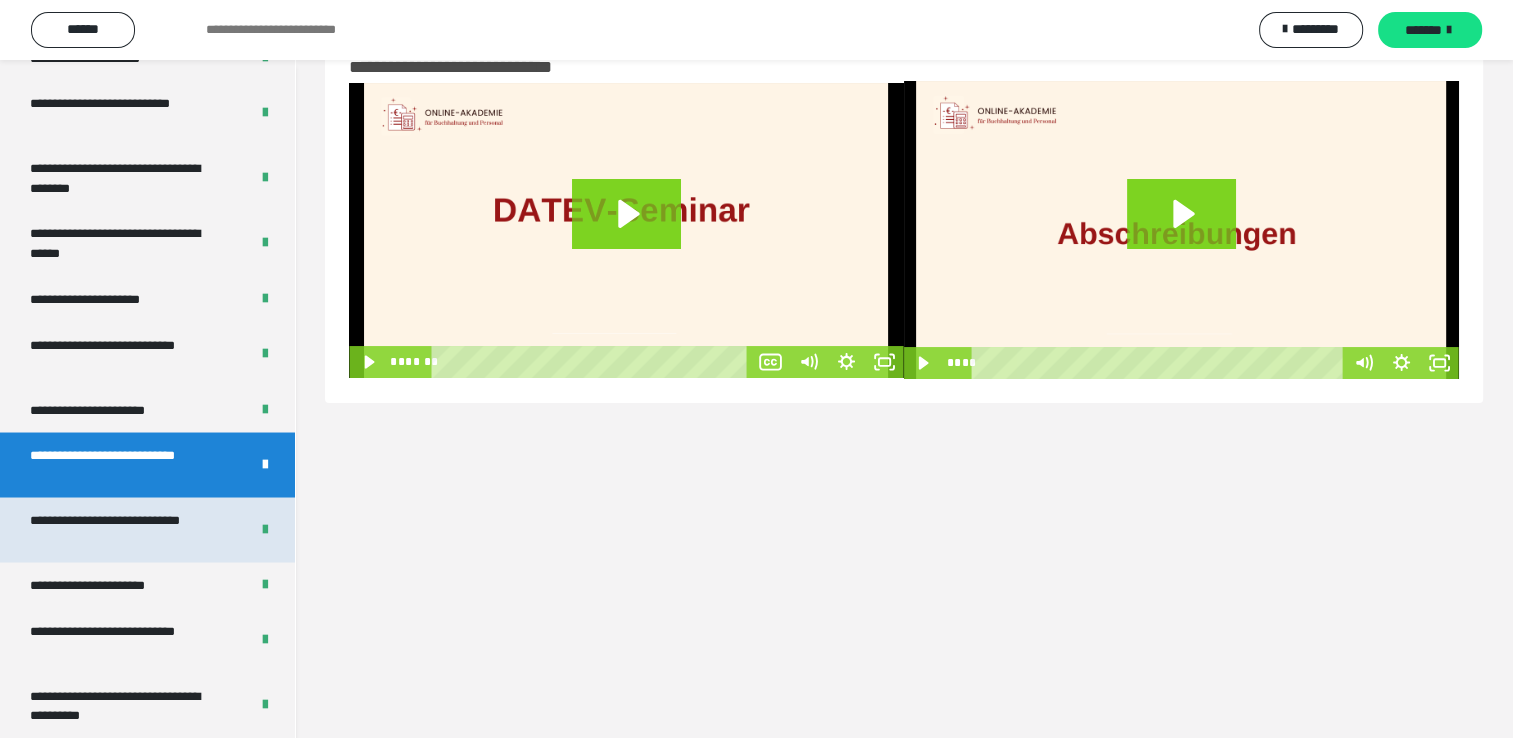 click on "**********" at bounding box center [124, 529] 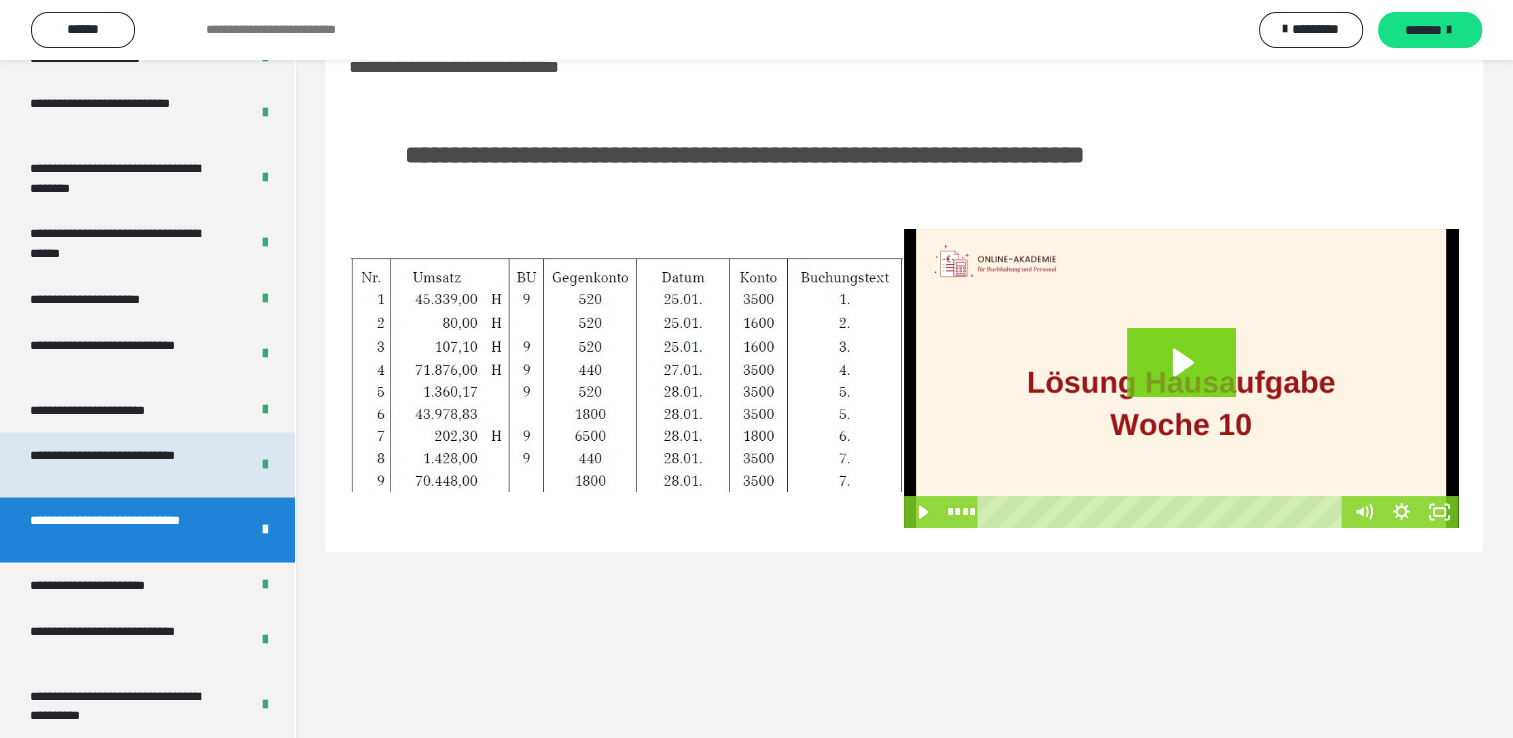 click on "**********" at bounding box center (124, 464) 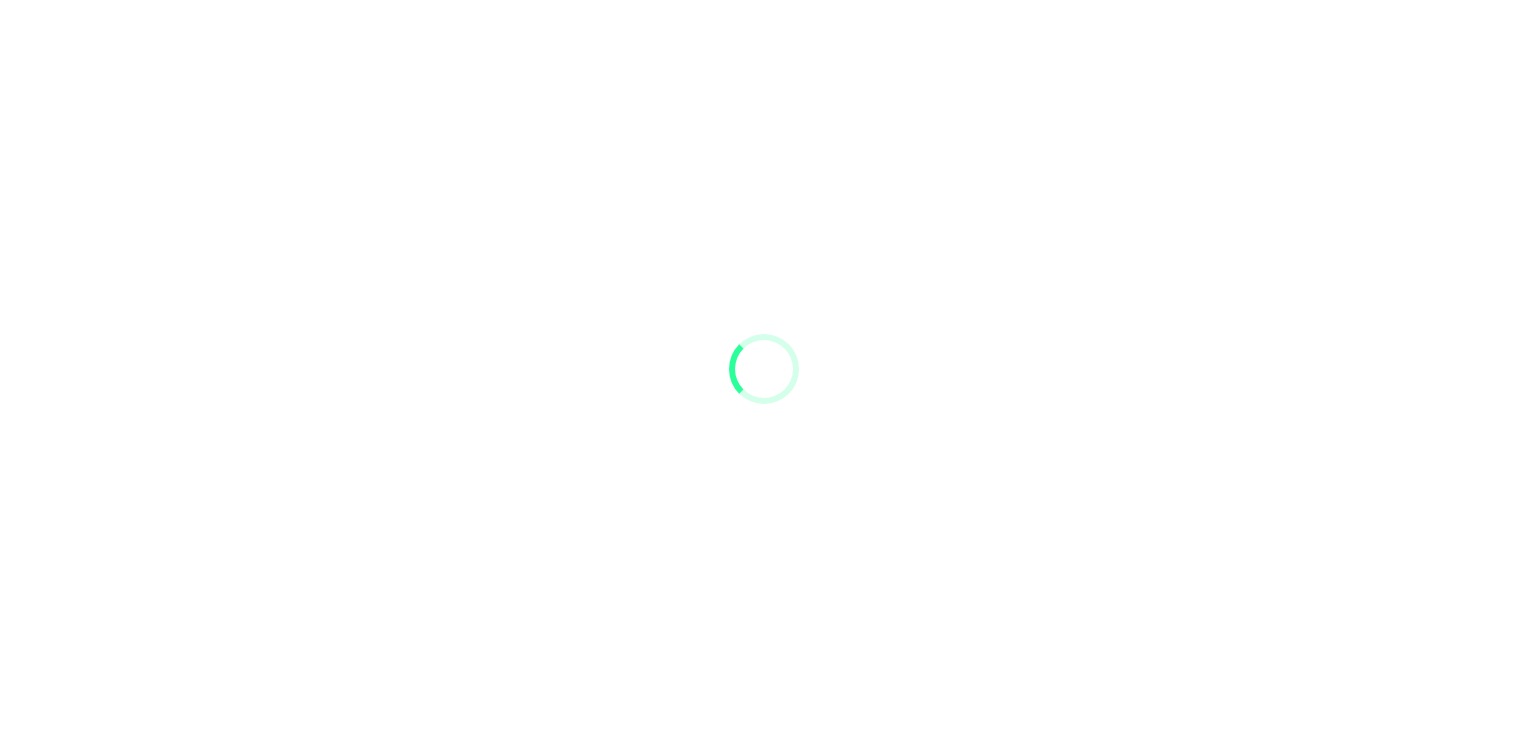 scroll, scrollTop: 0, scrollLeft: 0, axis: both 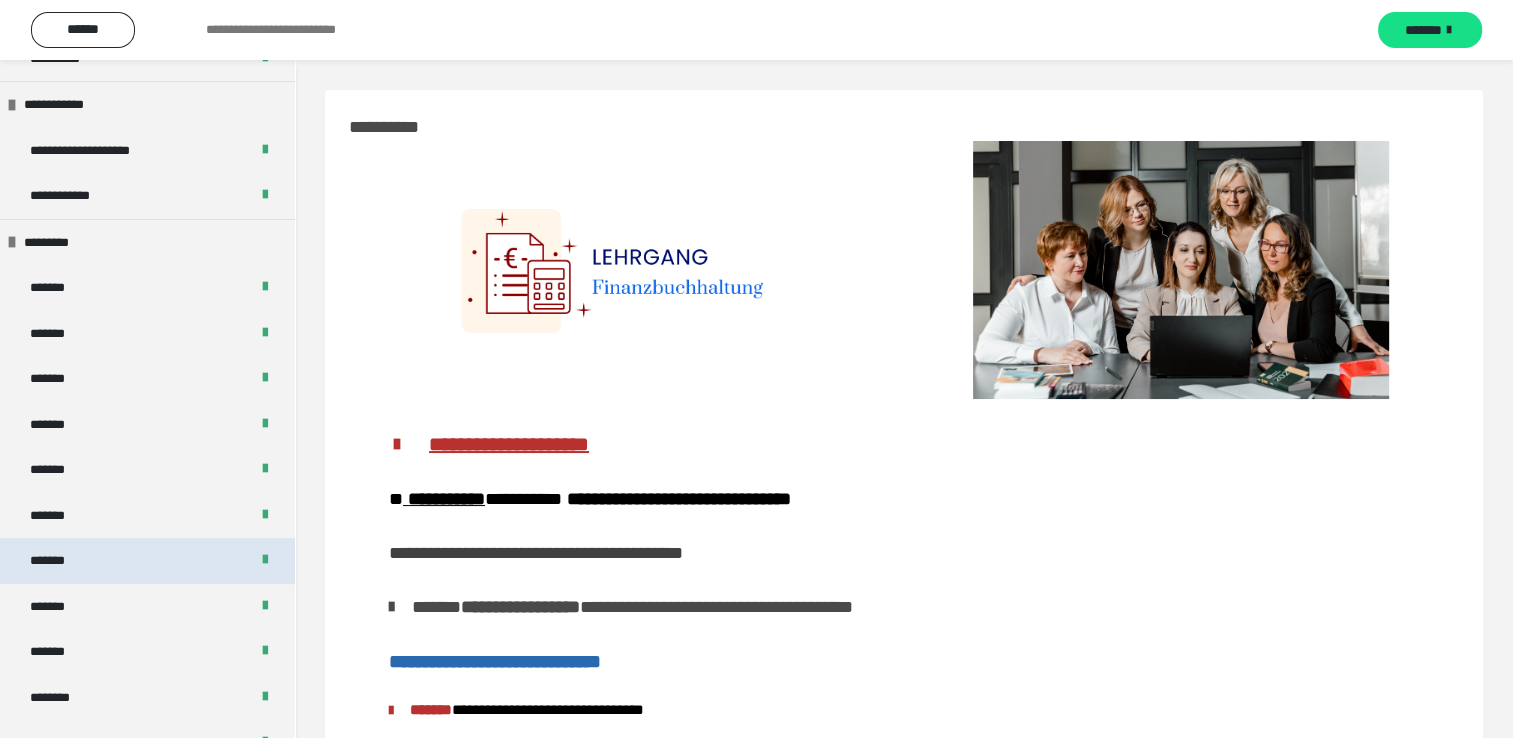 click on "*******" at bounding box center [147, 561] 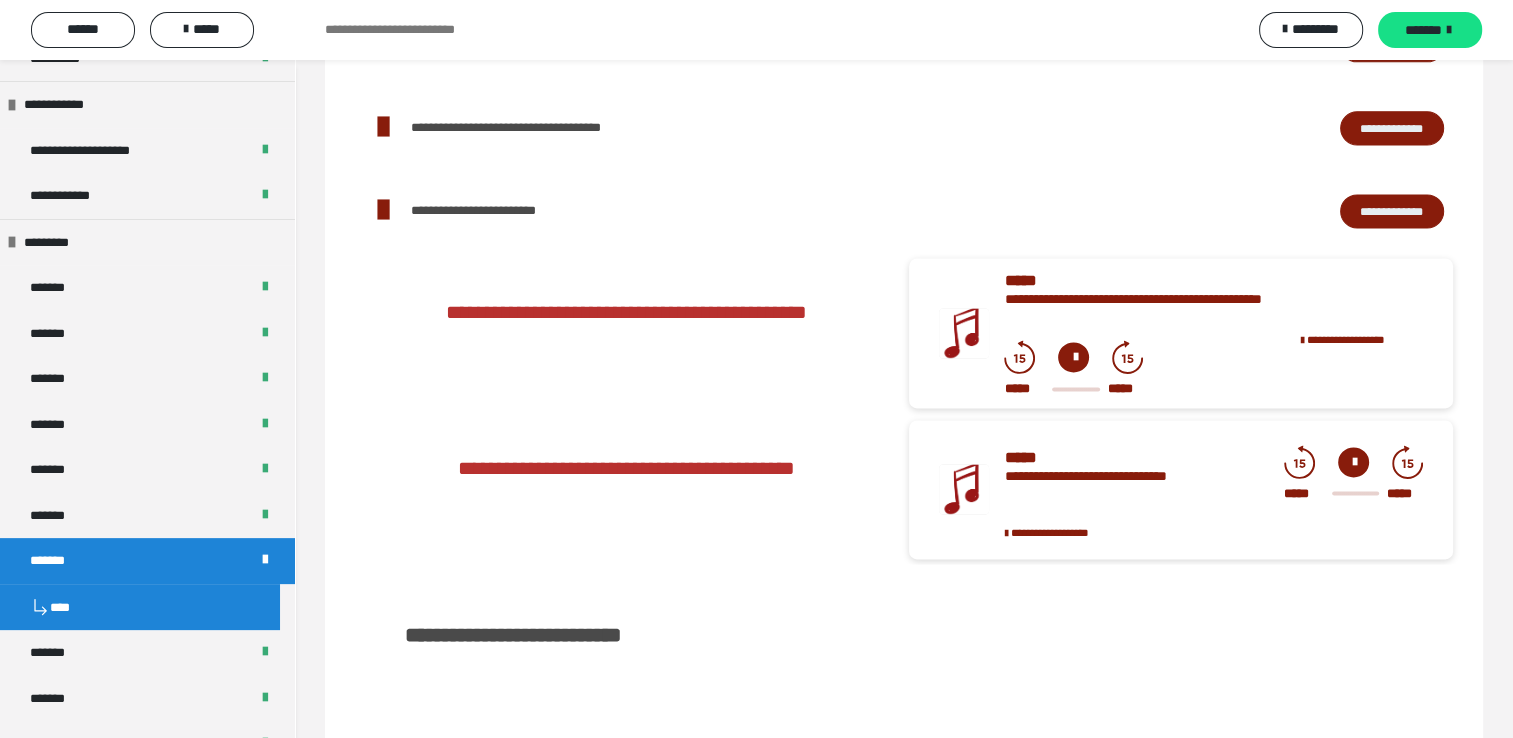 scroll, scrollTop: 2300, scrollLeft: 0, axis: vertical 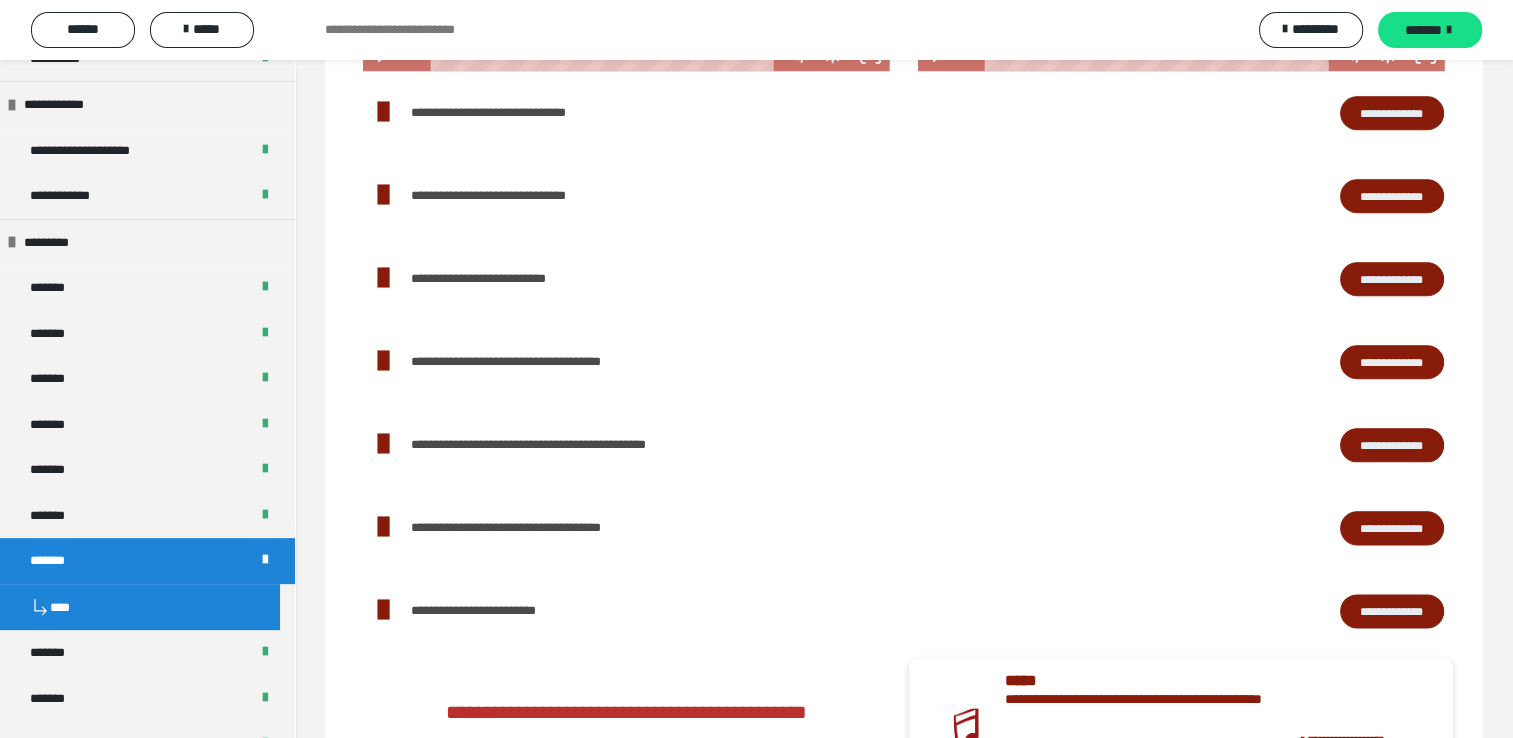click on "**********" at bounding box center [1392, 445] 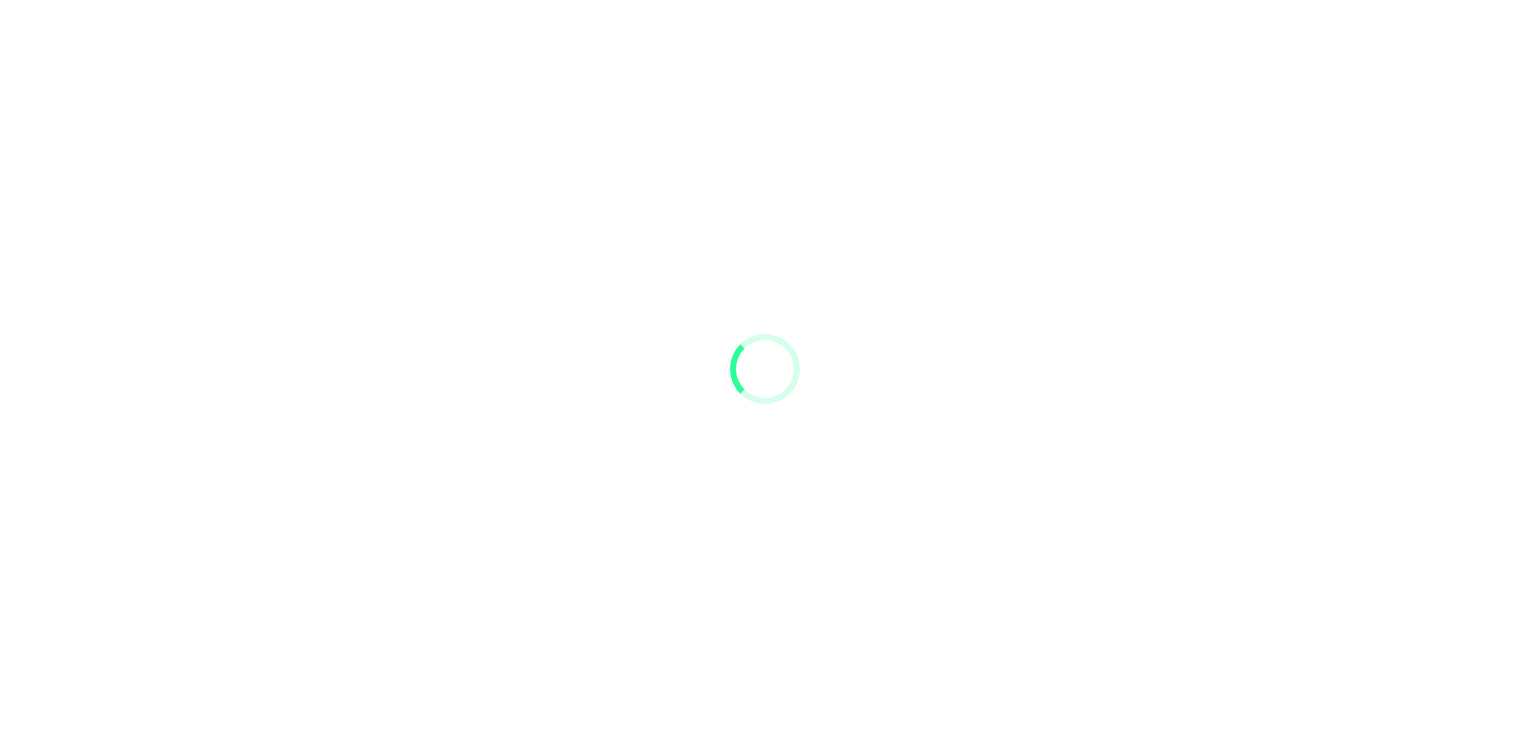 scroll, scrollTop: 0, scrollLeft: 0, axis: both 